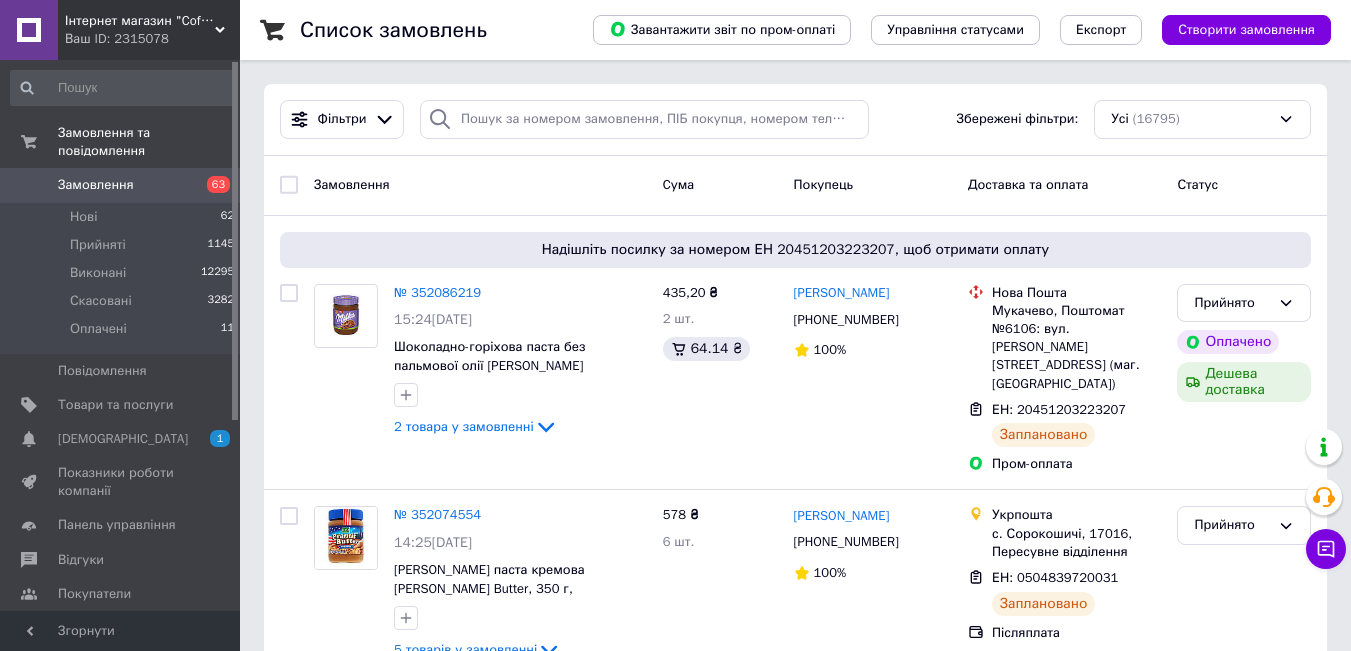 click on "[DEMOGRAPHIC_DATA] 1" at bounding box center (123, 439) 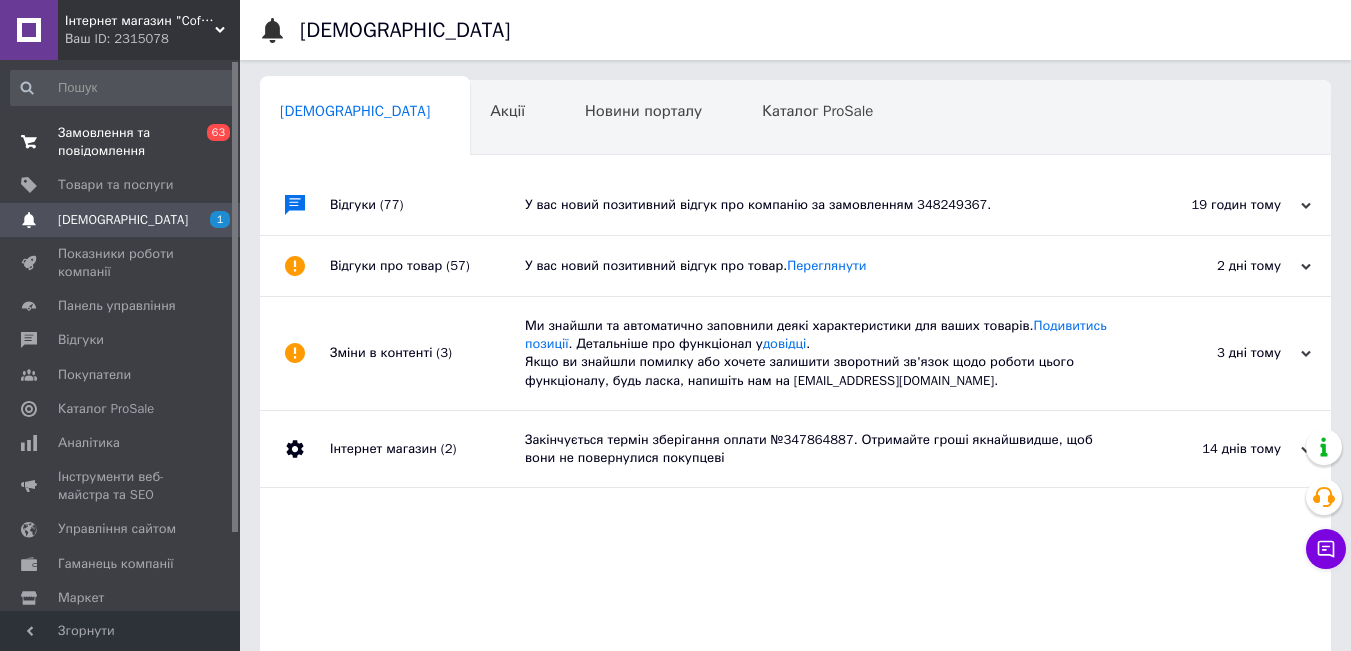 click on "Замовлення та повідомлення" at bounding box center (121, 142) 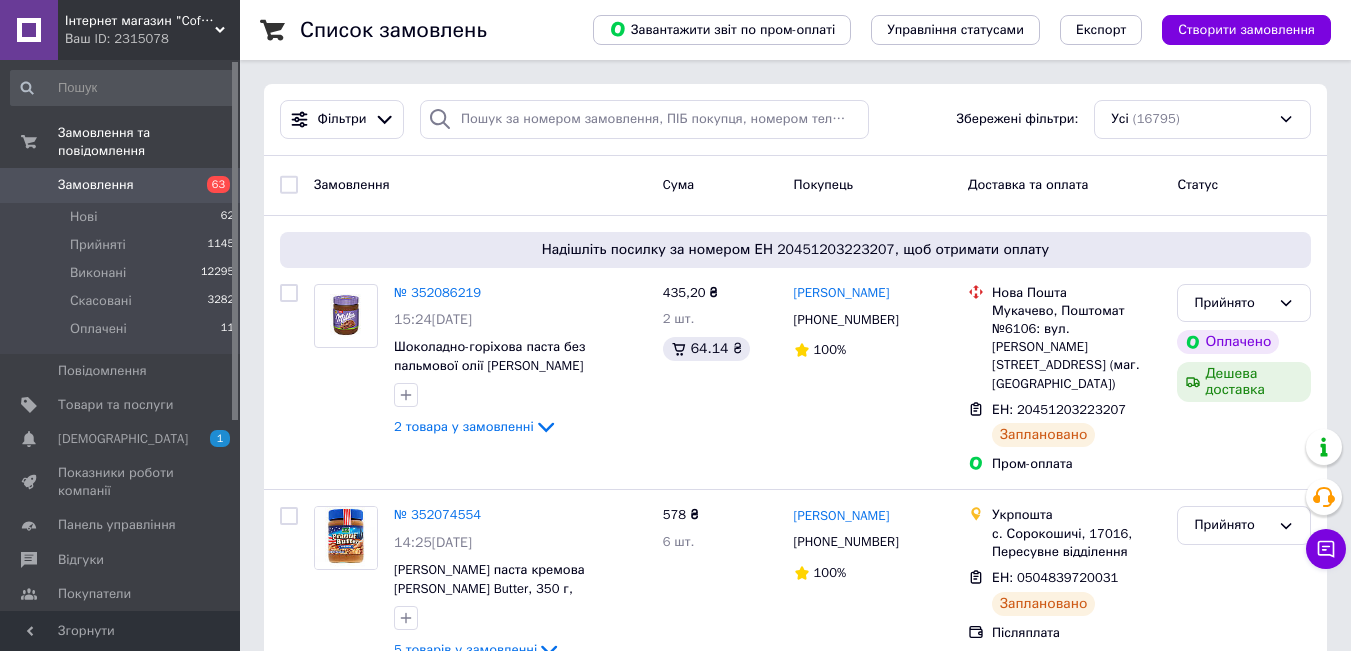 scroll, scrollTop: 300, scrollLeft: 0, axis: vertical 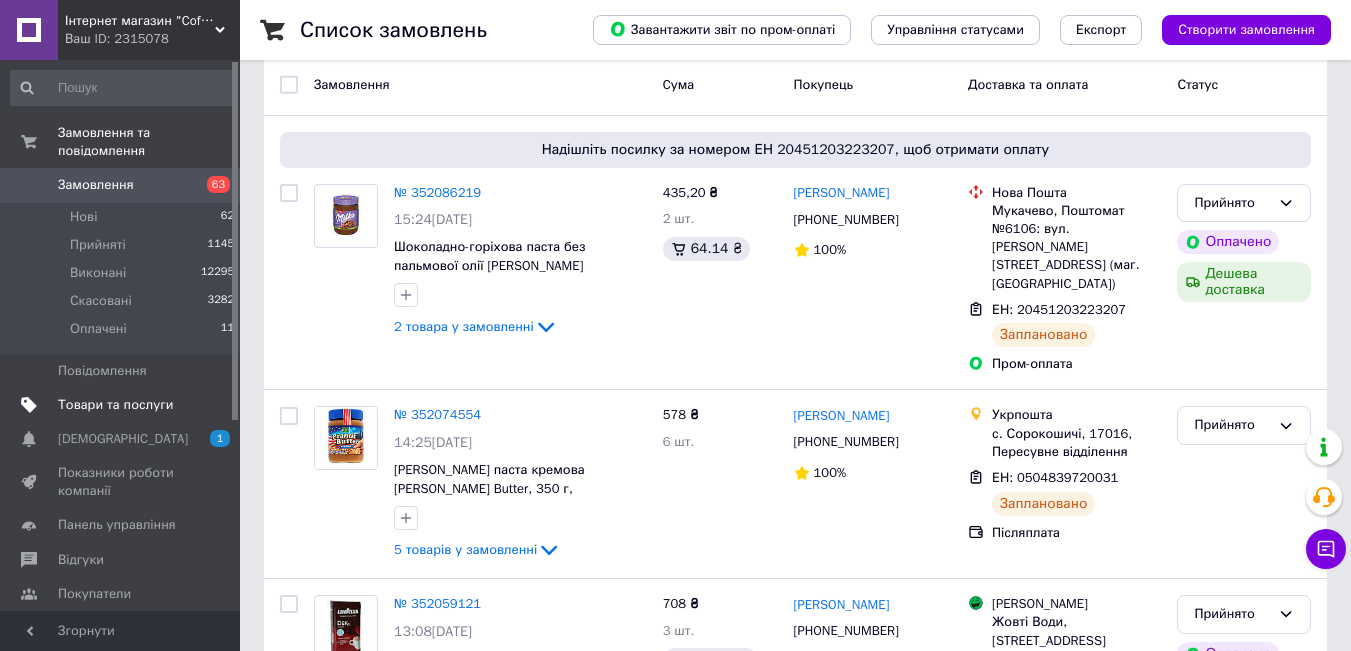 click at bounding box center (212, 405) 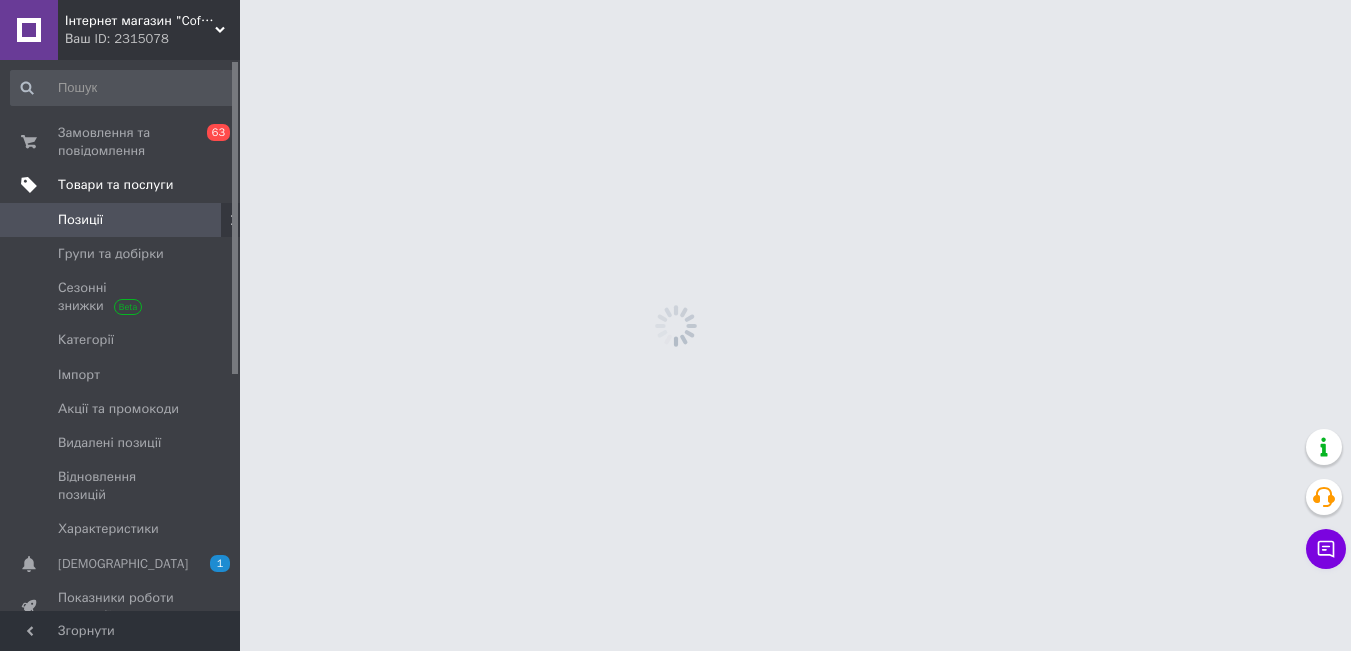 scroll, scrollTop: 0, scrollLeft: 0, axis: both 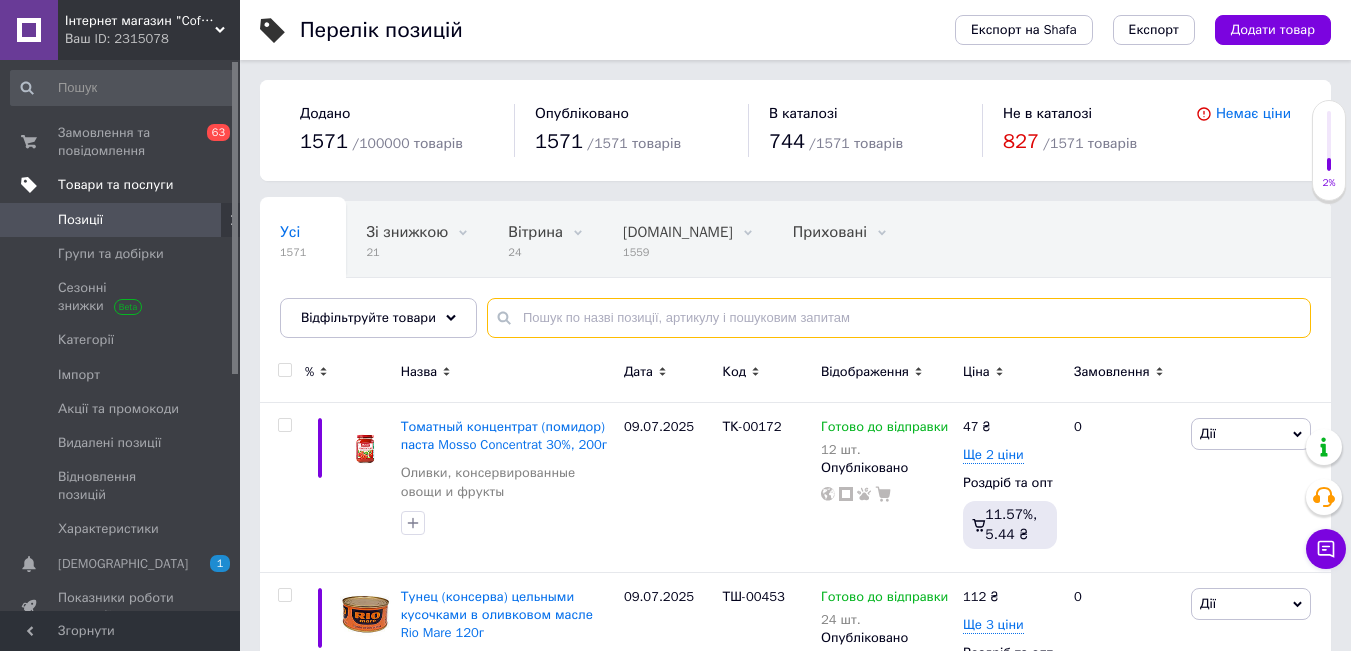 paste on "ШЦ-00019" 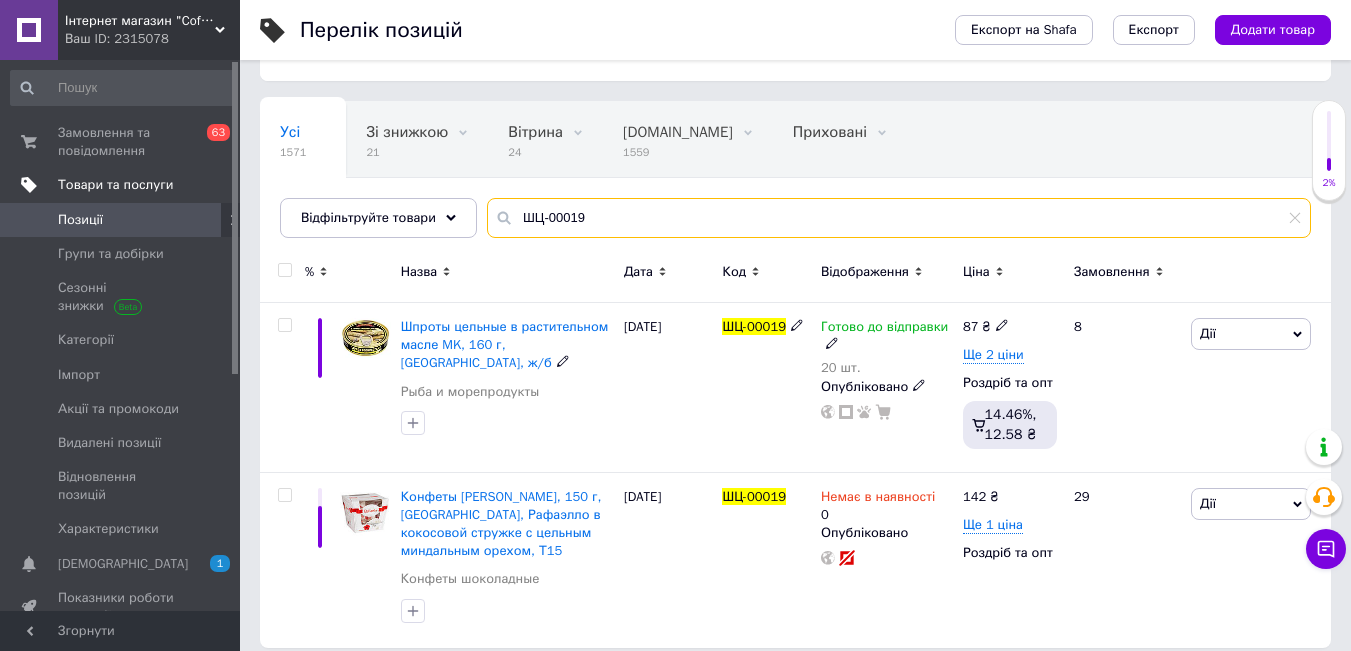 scroll, scrollTop: 117, scrollLeft: 0, axis: vertical 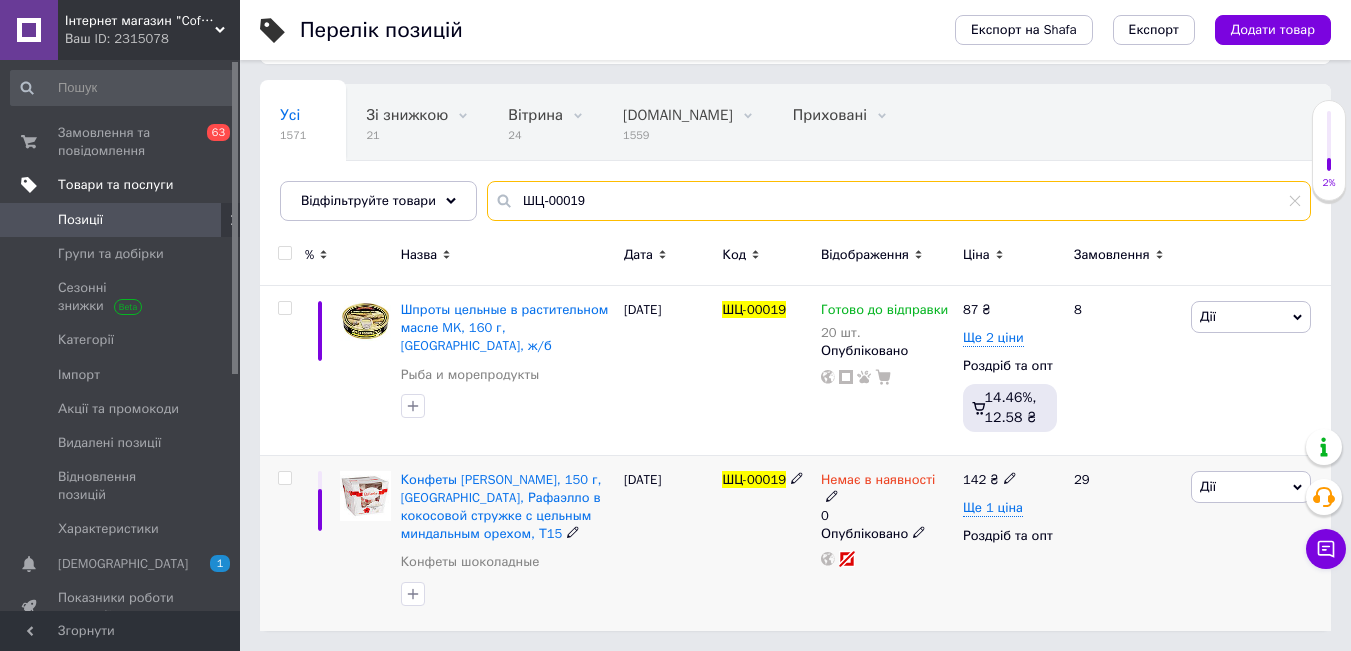 type on "ШЦ-00019" 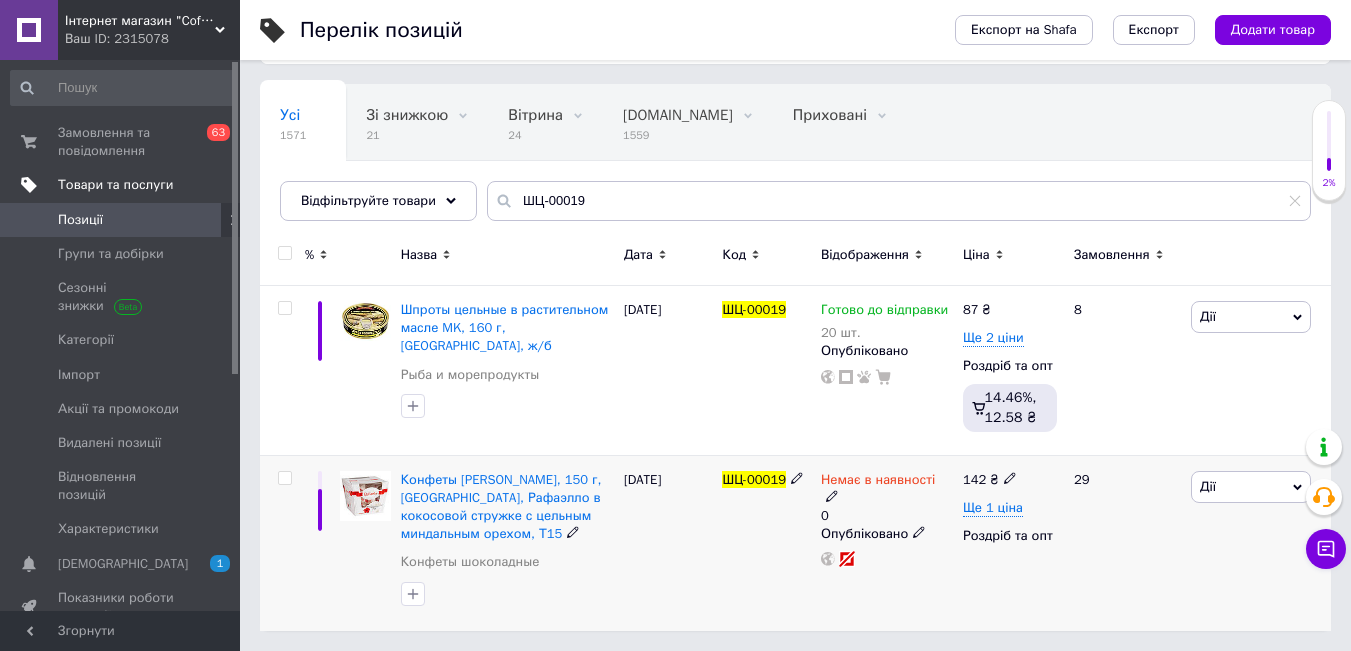 click 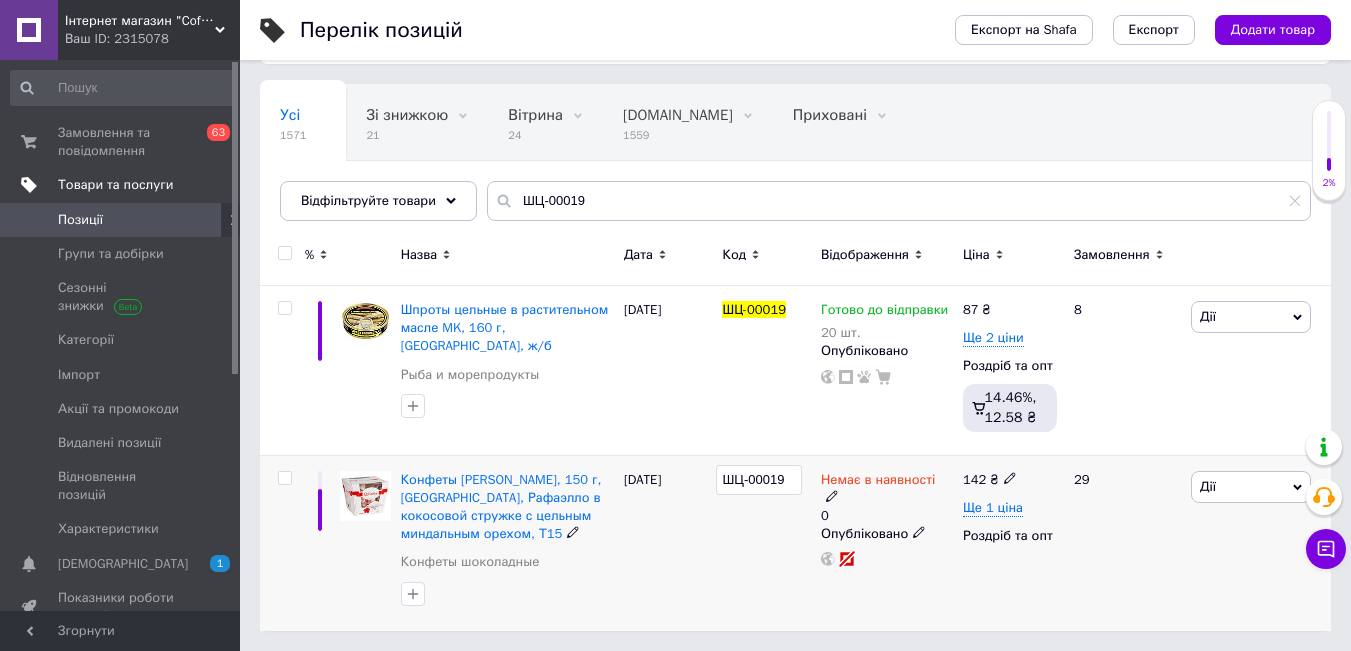 click on "ШЦ-00019" at bounding box center [759, 480] 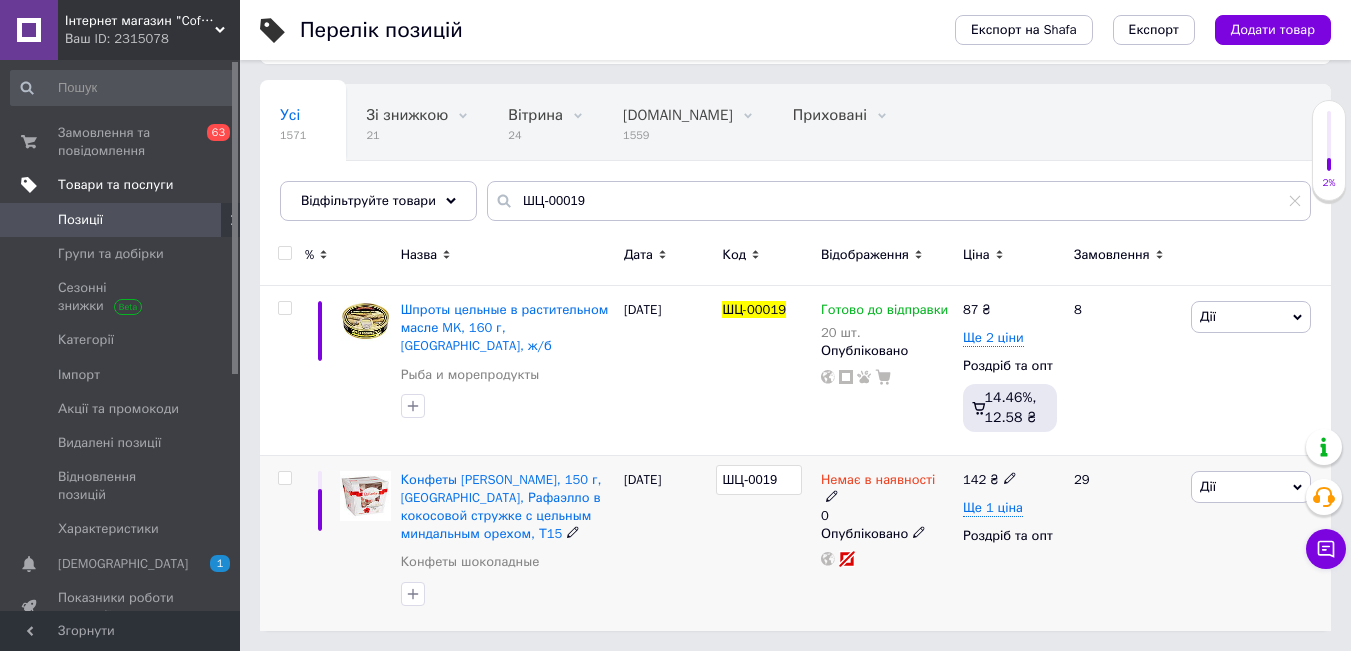 type on "ШЦ-00419" 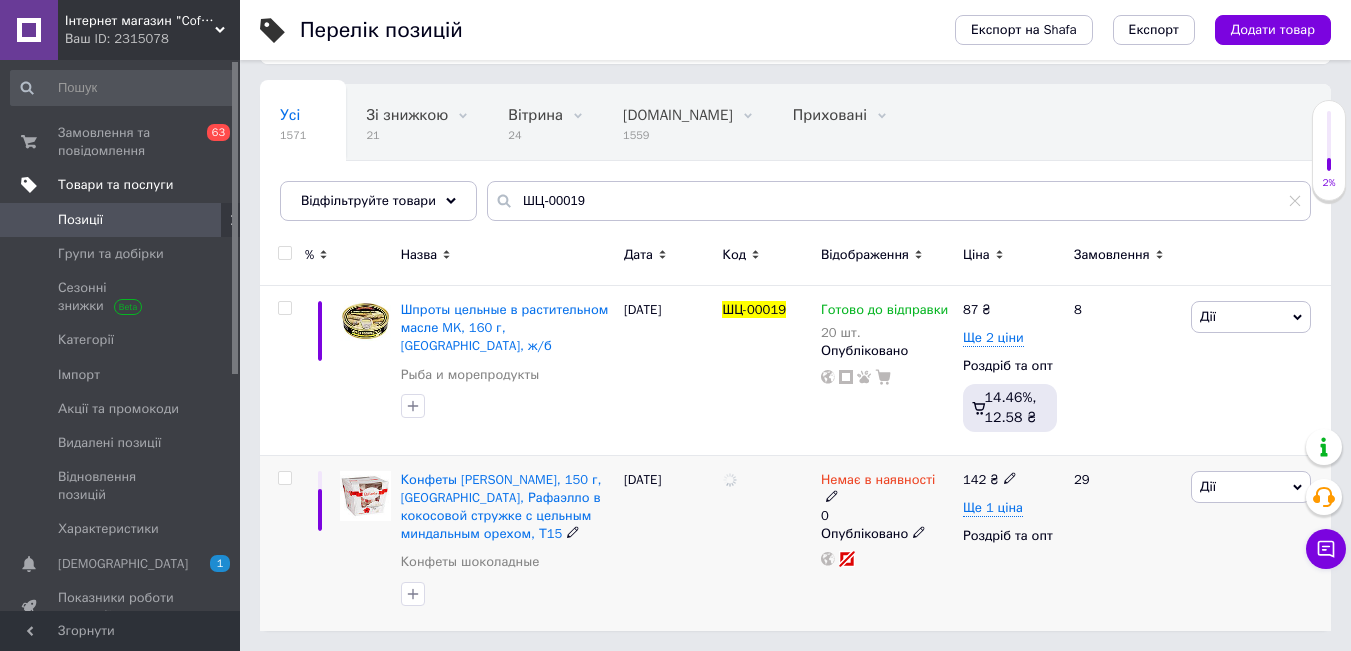 click at bounding box center [766, 542] 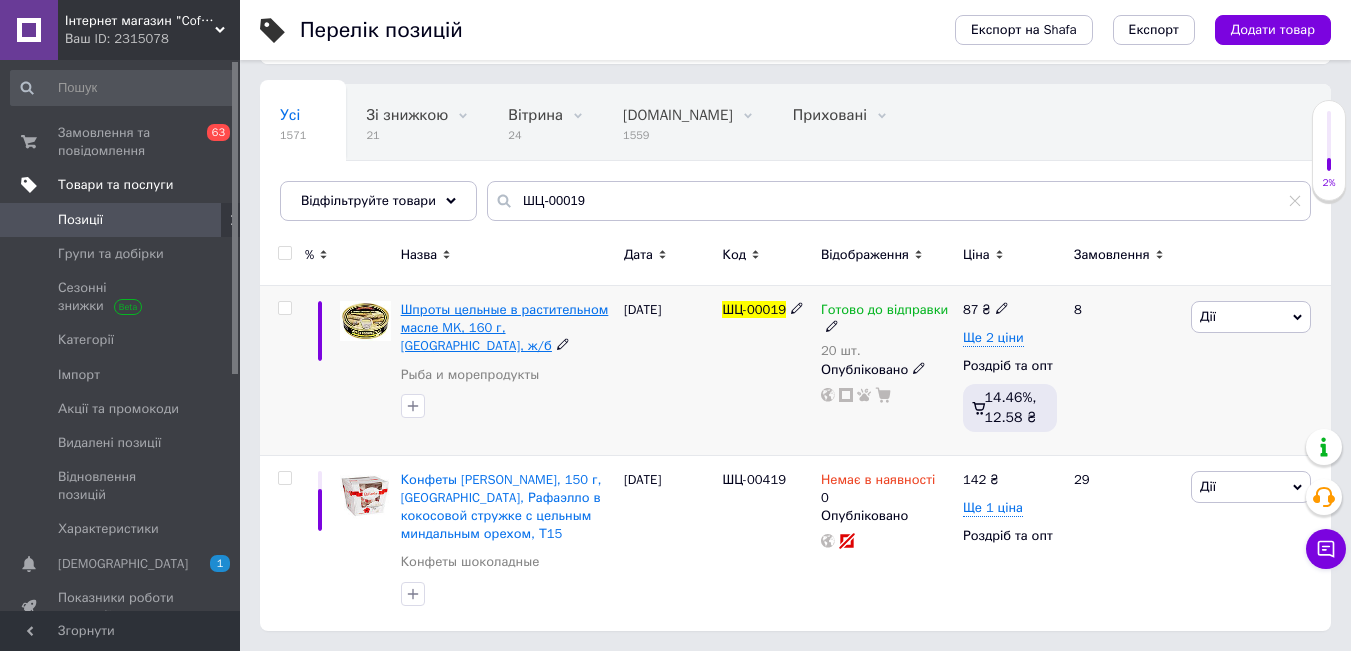 click on "Шпроты цельные в растительном масле MK, 160 г, [GEOGRAPHIC_DATA], ж/б" at bounding box center (505, 327) 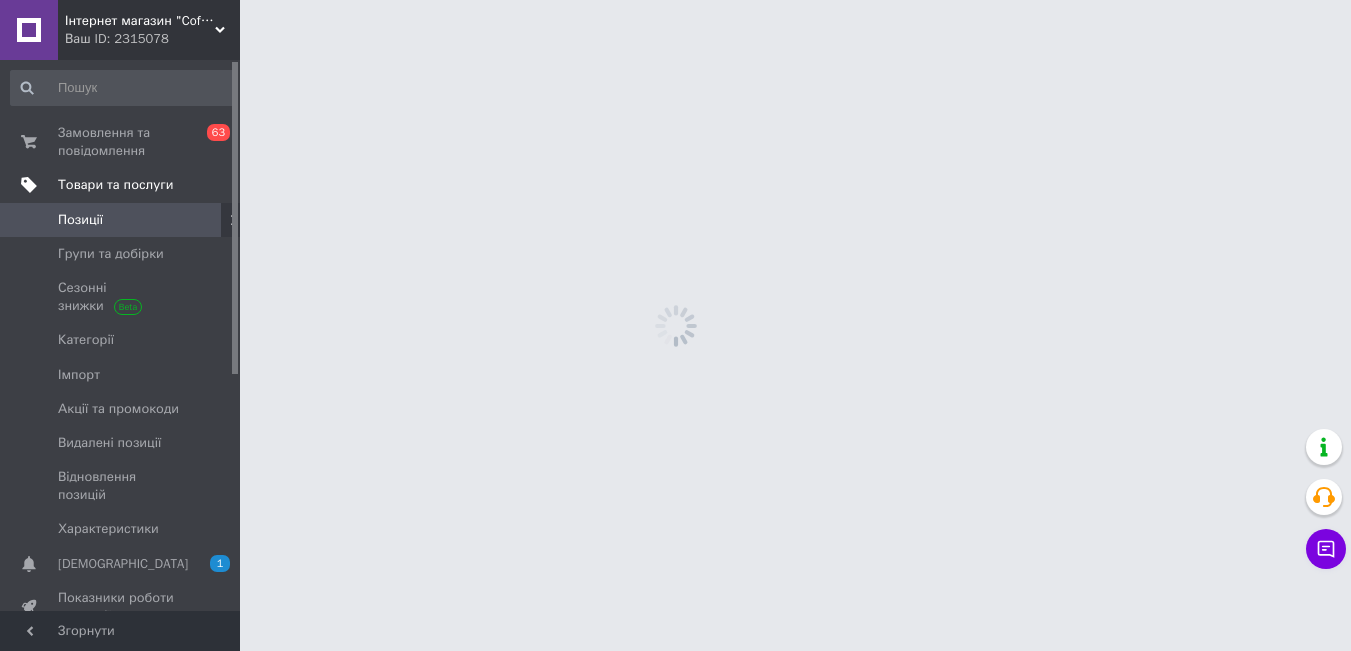 scroll, scrollTop: 0, scrollLeft: 0, axis: both 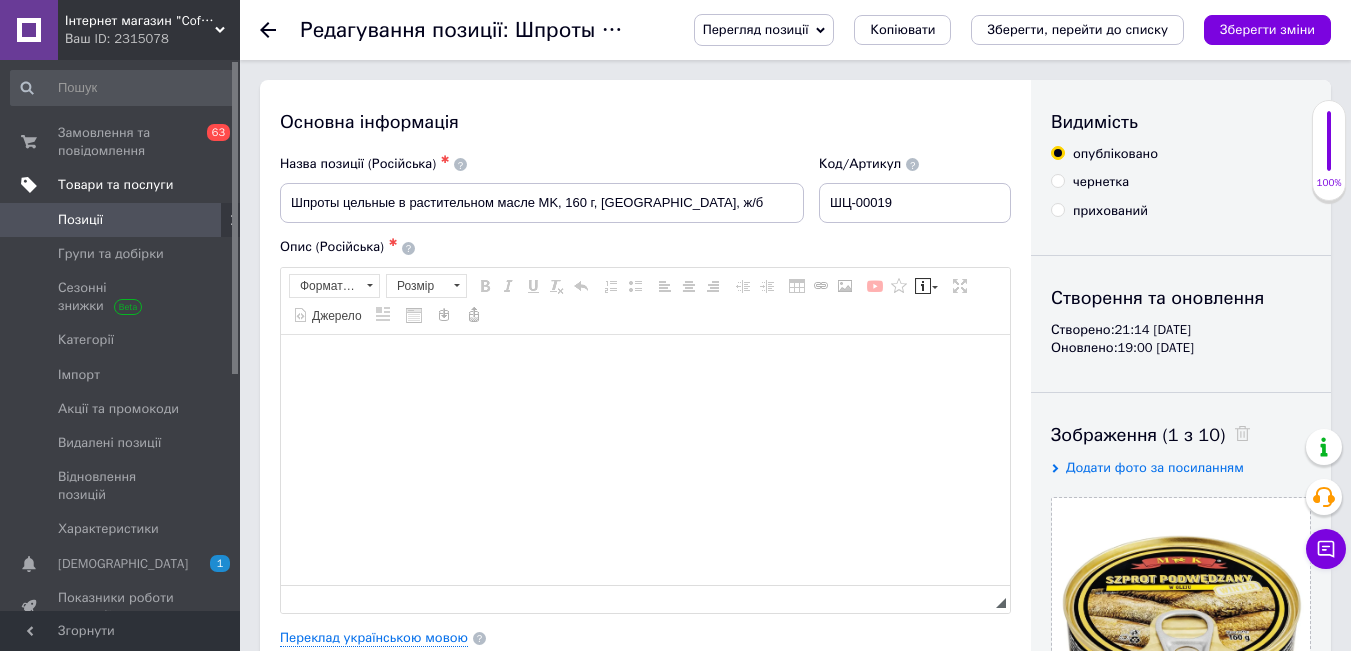 click on "Перегляд позиції" at bounding box center [756, 29] 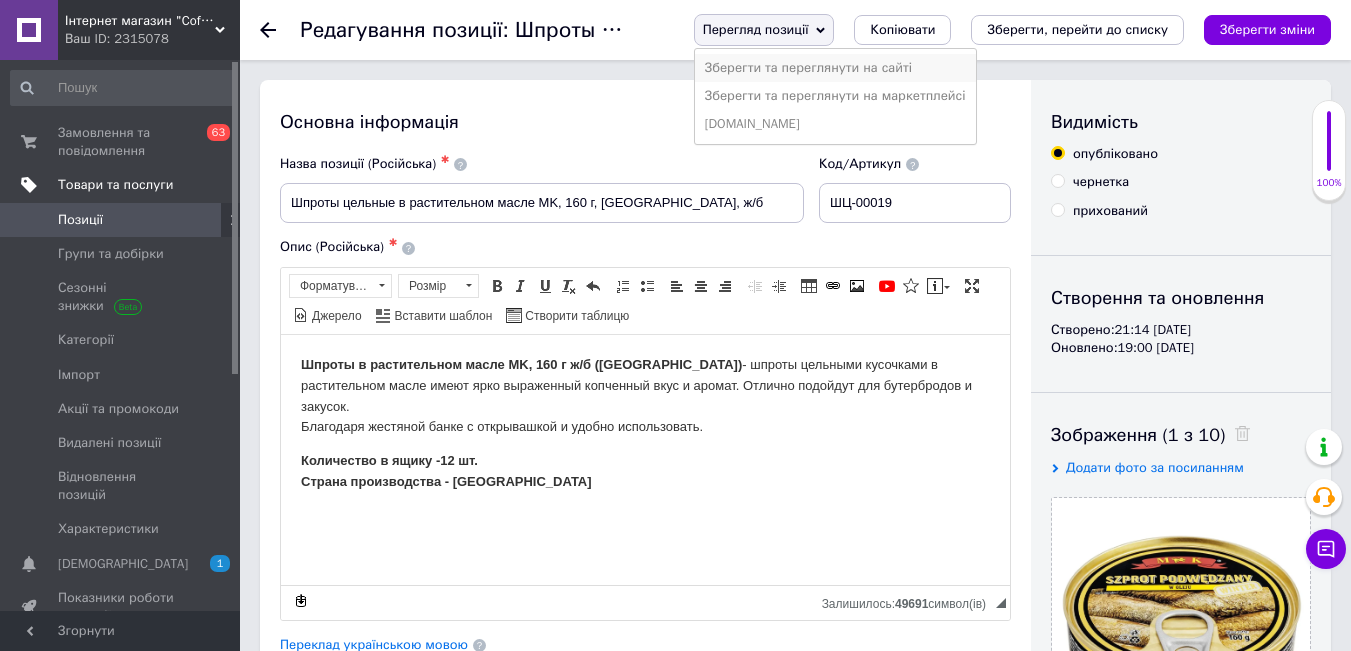 scroll, scrollTop: 0, scrollLeft: 0, axis: both 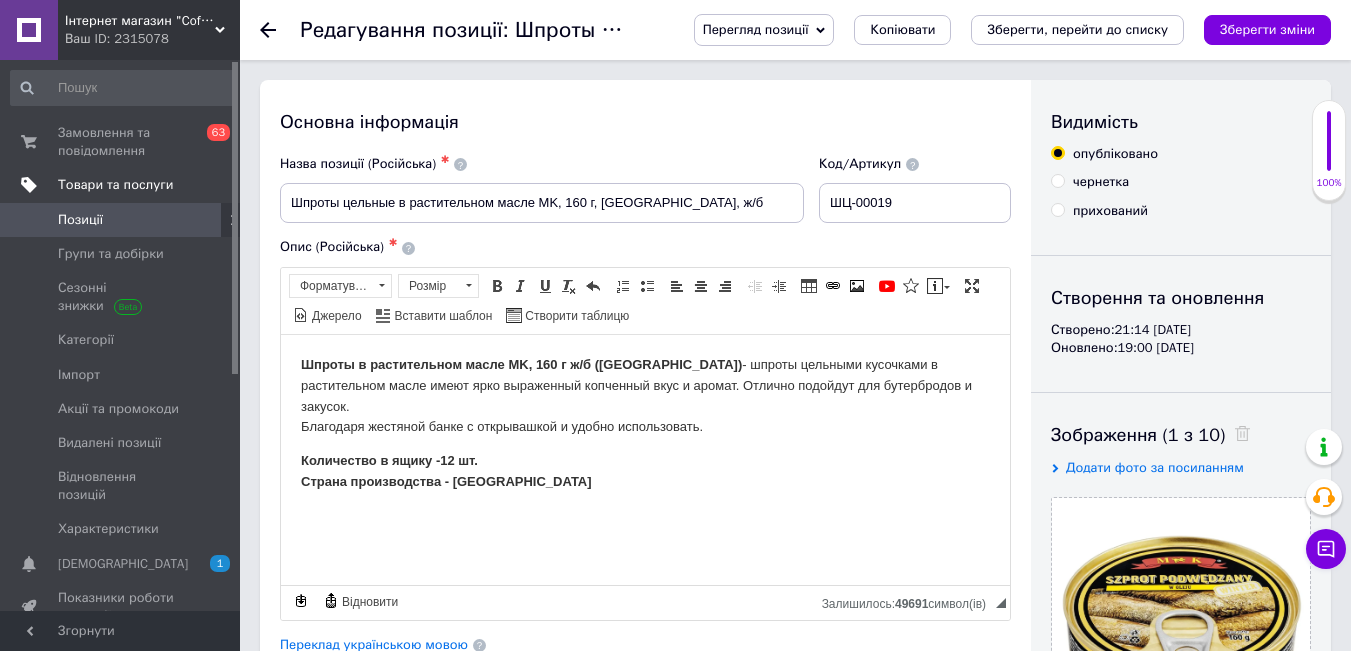 click on "Позиції" at bounding box center (121, 220) 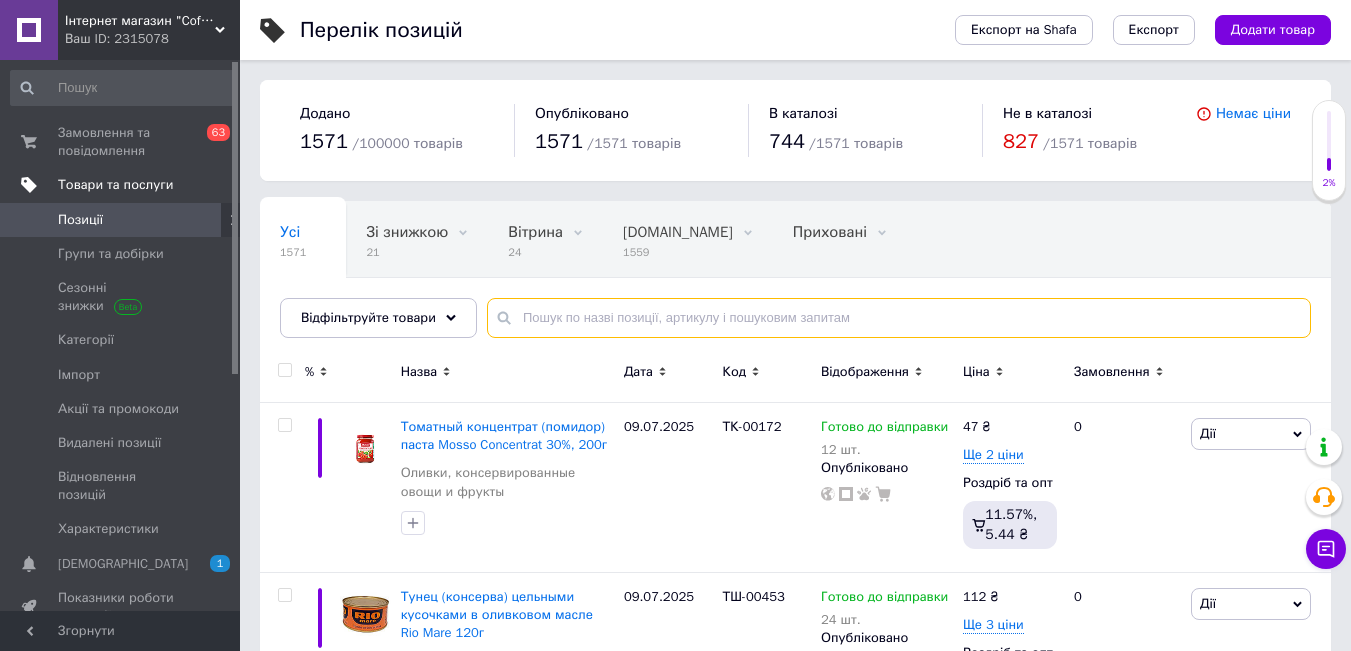 click at bounding box center [899, 318] 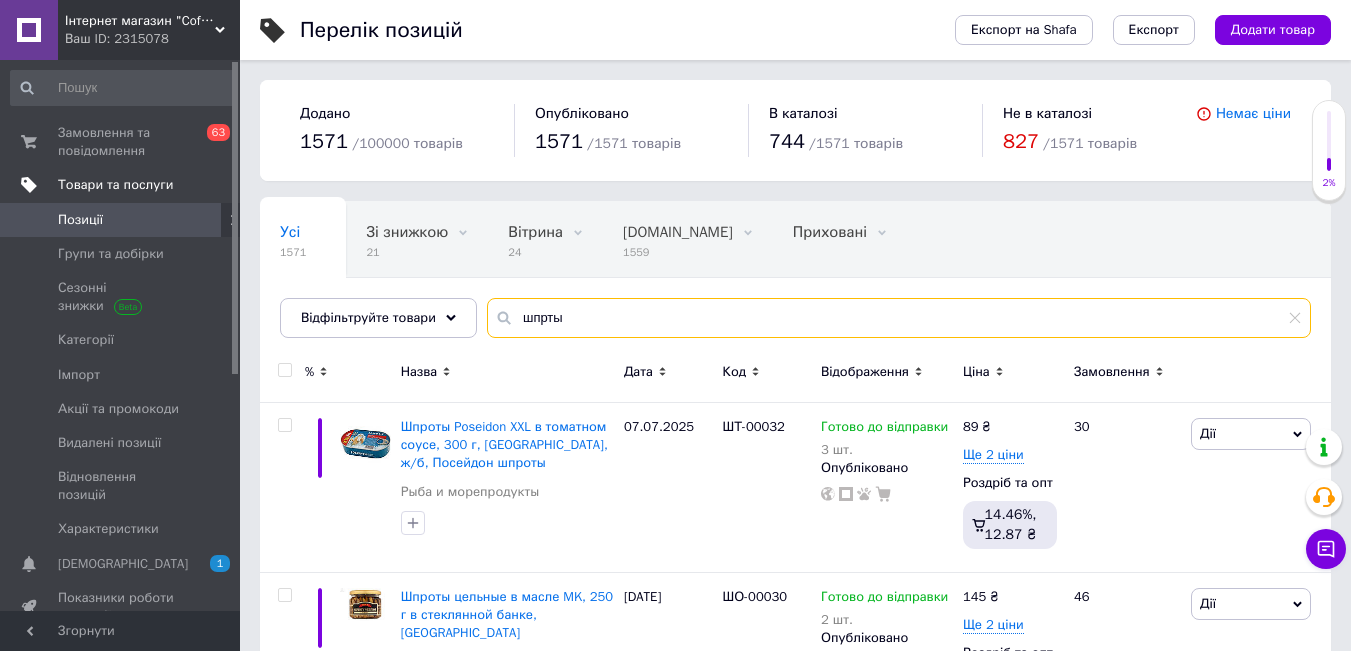 click on "шпрты" at bounding box center (899, 318) 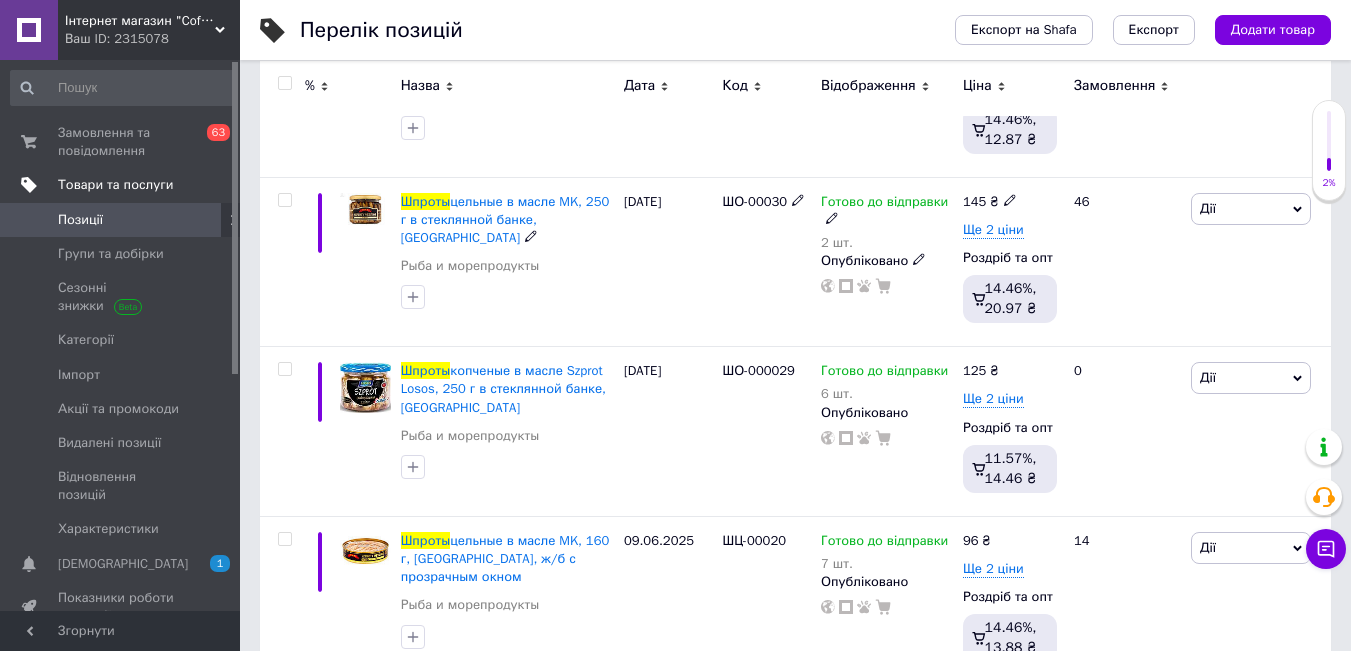 scroll, scrollTop: 500, scrollLeft: 0, axis: vertical 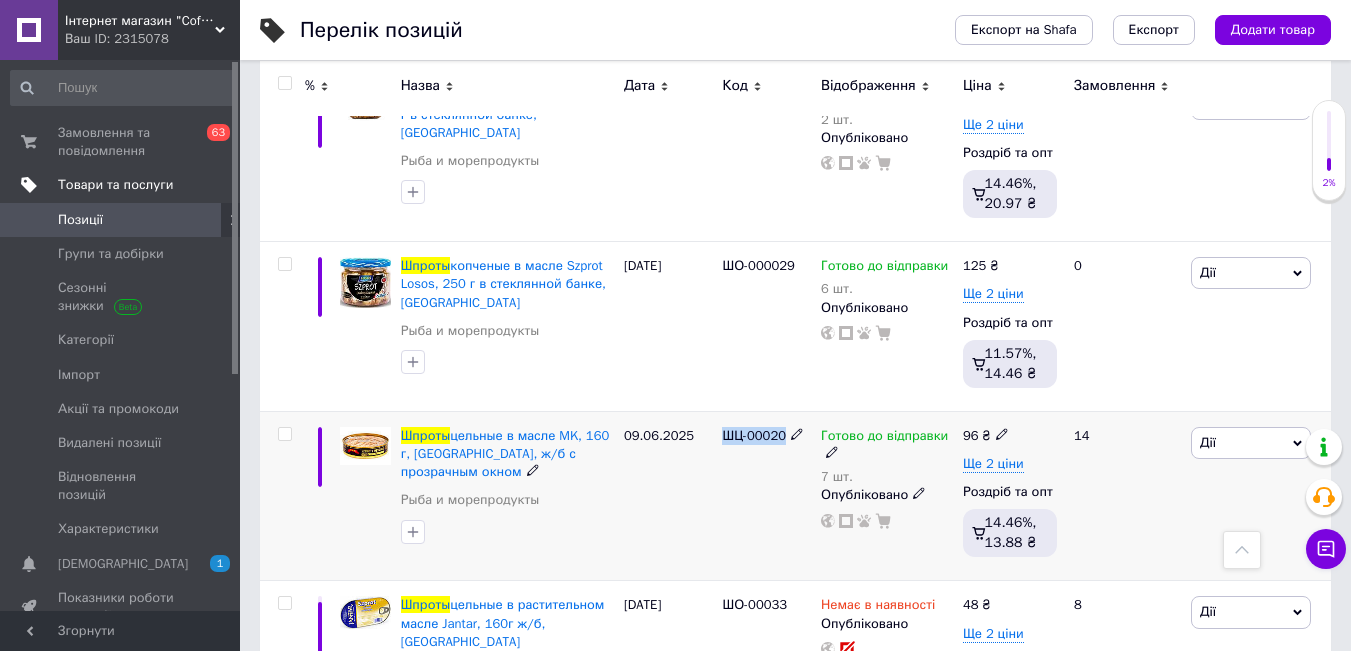 drag, startPoint x: 789, startPoint y: 435, endPoint x: 723, endPoint y: 446, distance: 66.910385 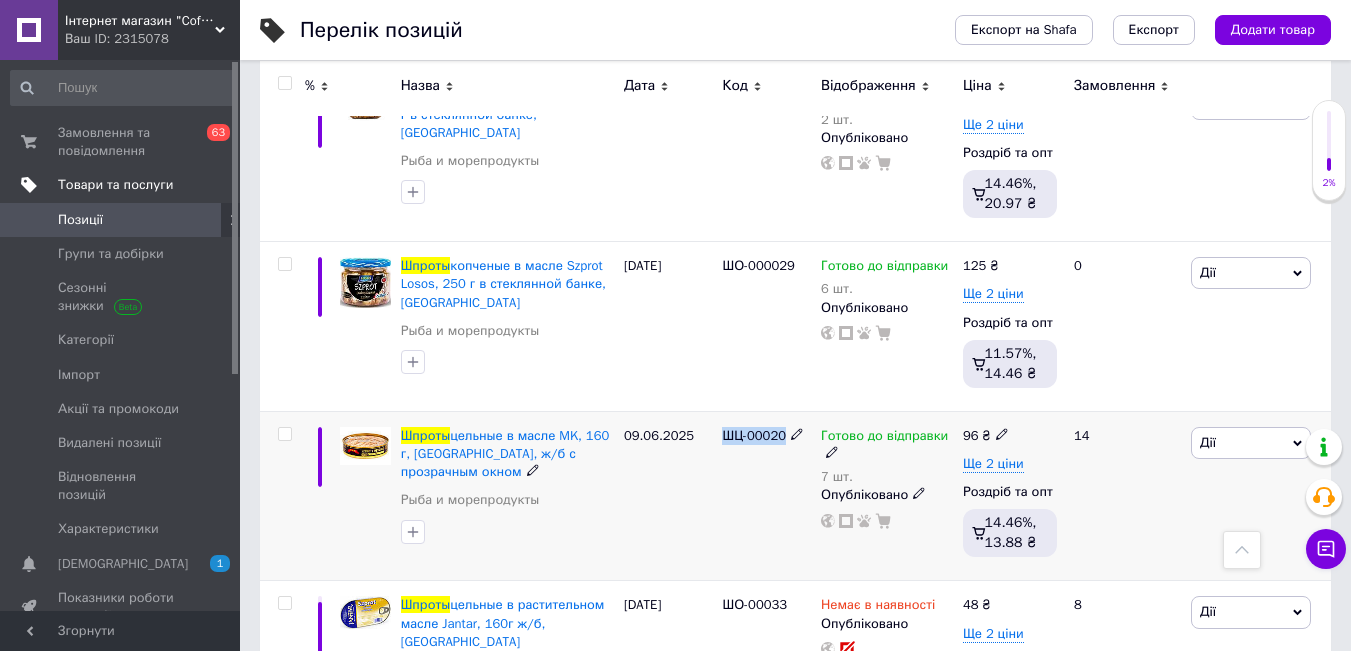 copy on "ШЦ-00020" 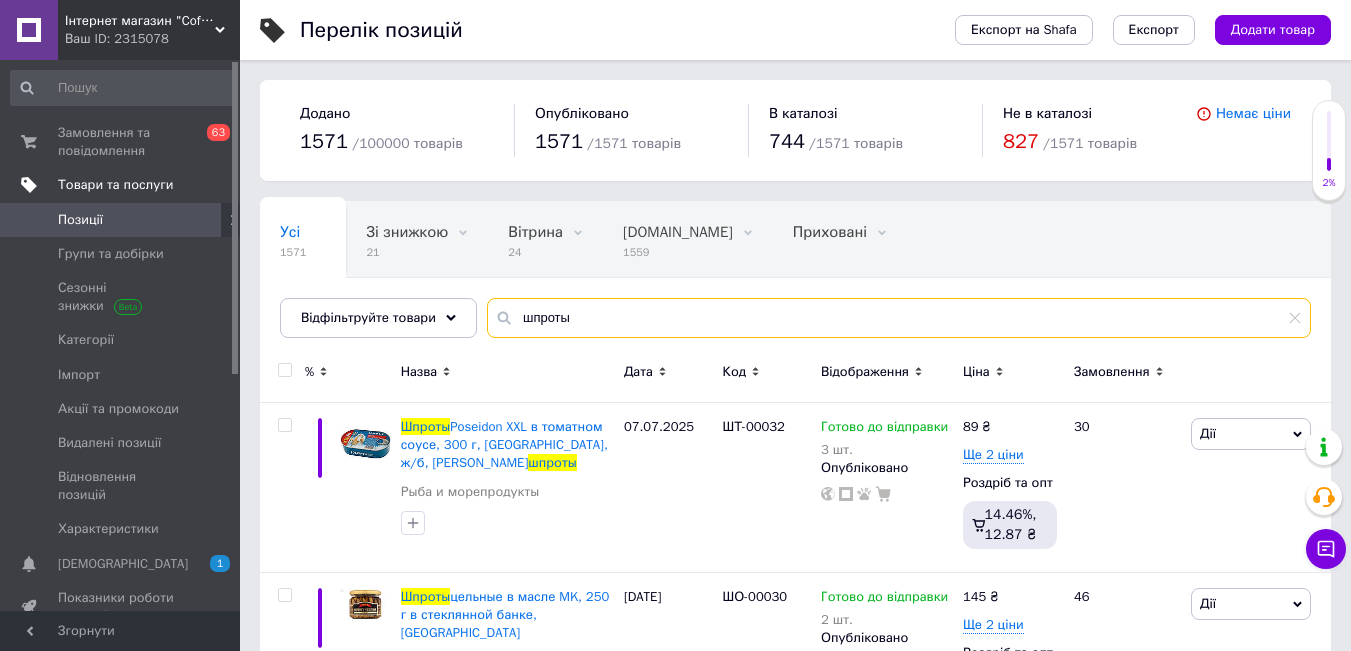 click on "шпроты" at bounding box center [899, 318] 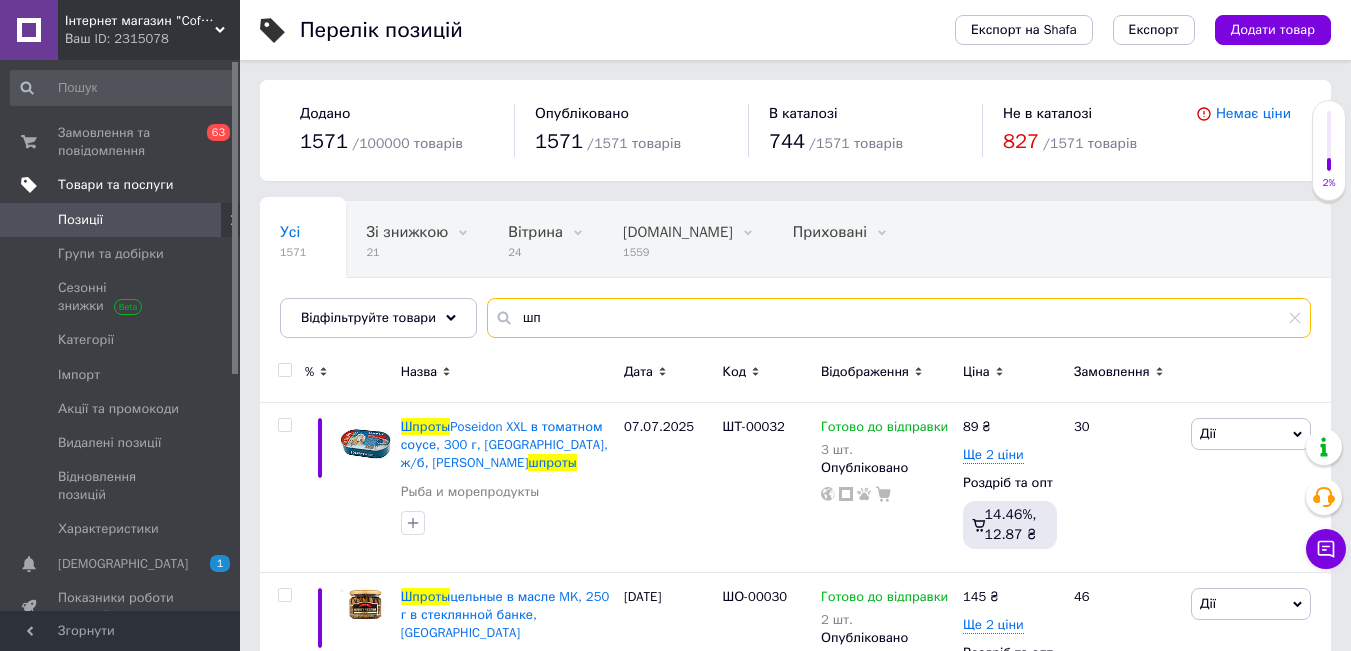type on "ш" 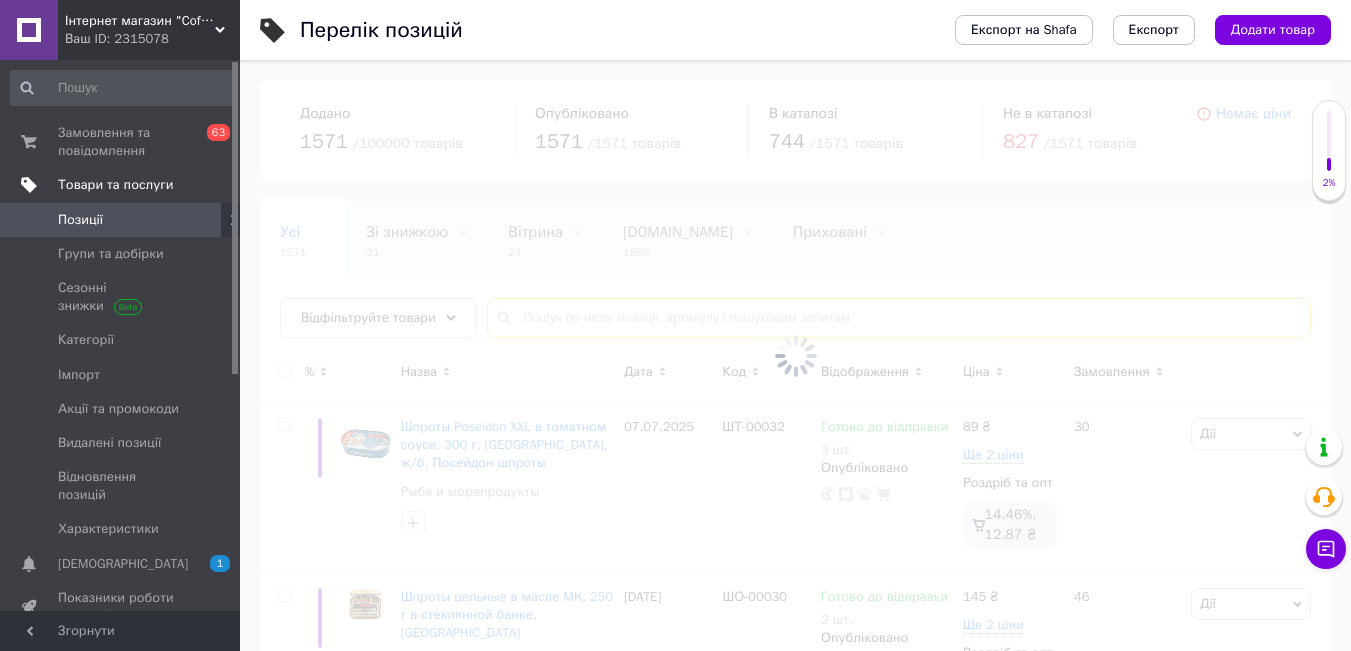 drag, startPoint x: 689, startPoint y: 308, endPoint x: 654, endPoint y: 324, distance: 38.483765 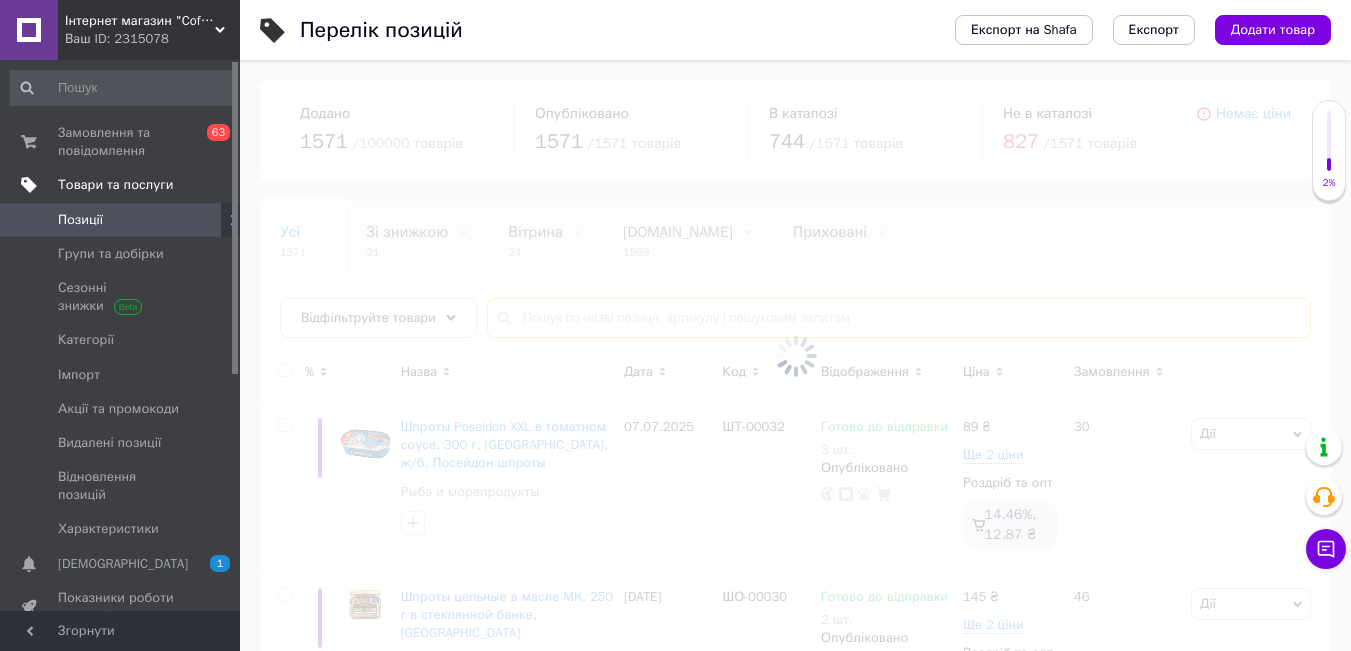 click at bounding box center [899, 318] 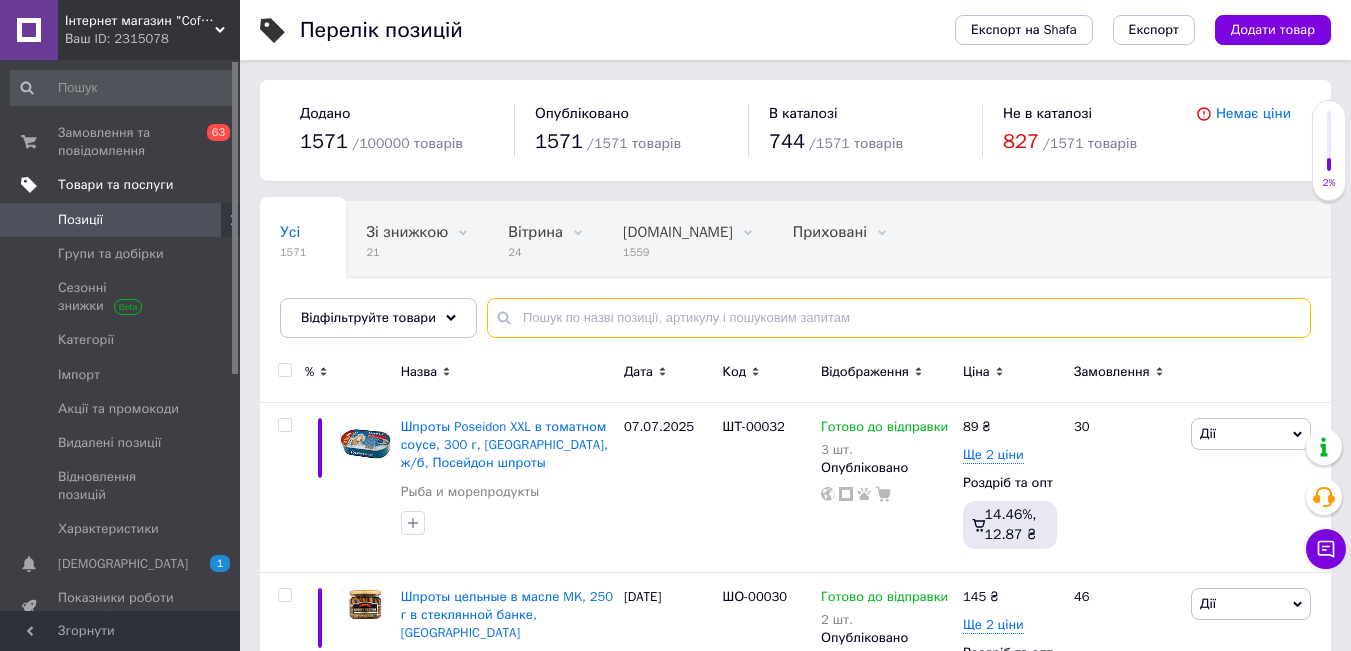 paste on "ШЦ-00020" 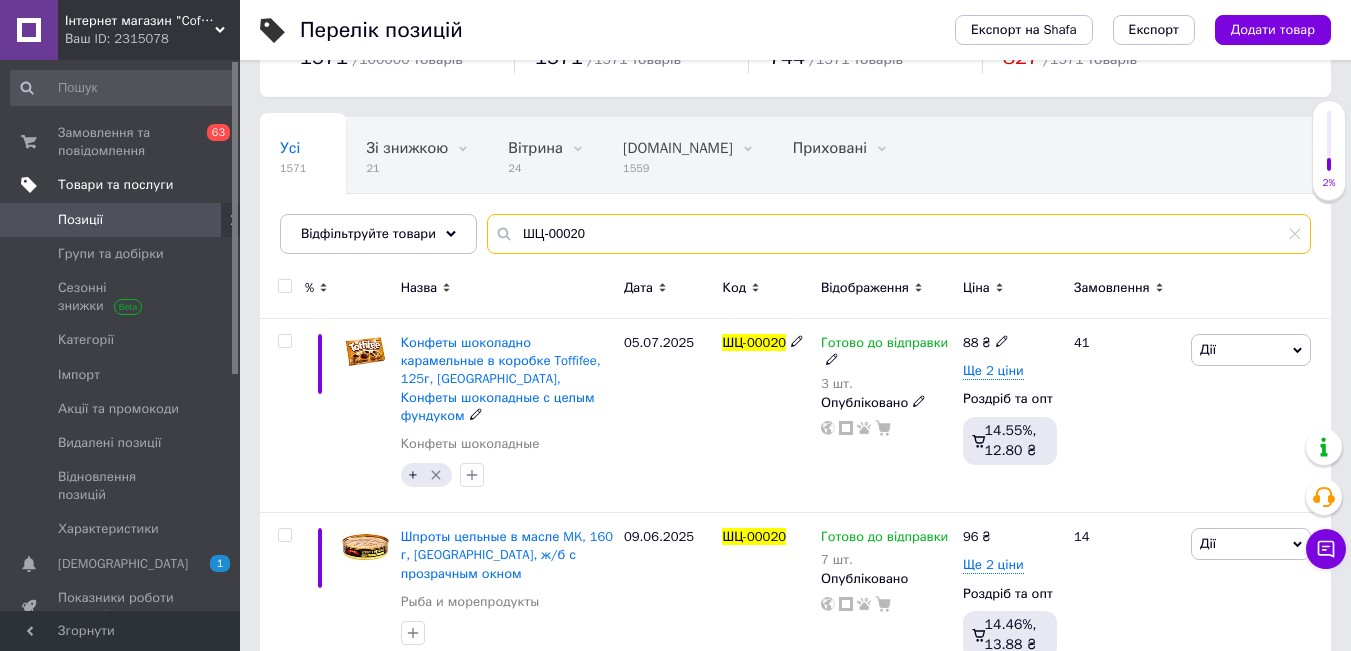 scroll, scrollTop: 117, scrollLeft: 0, axis: vertical 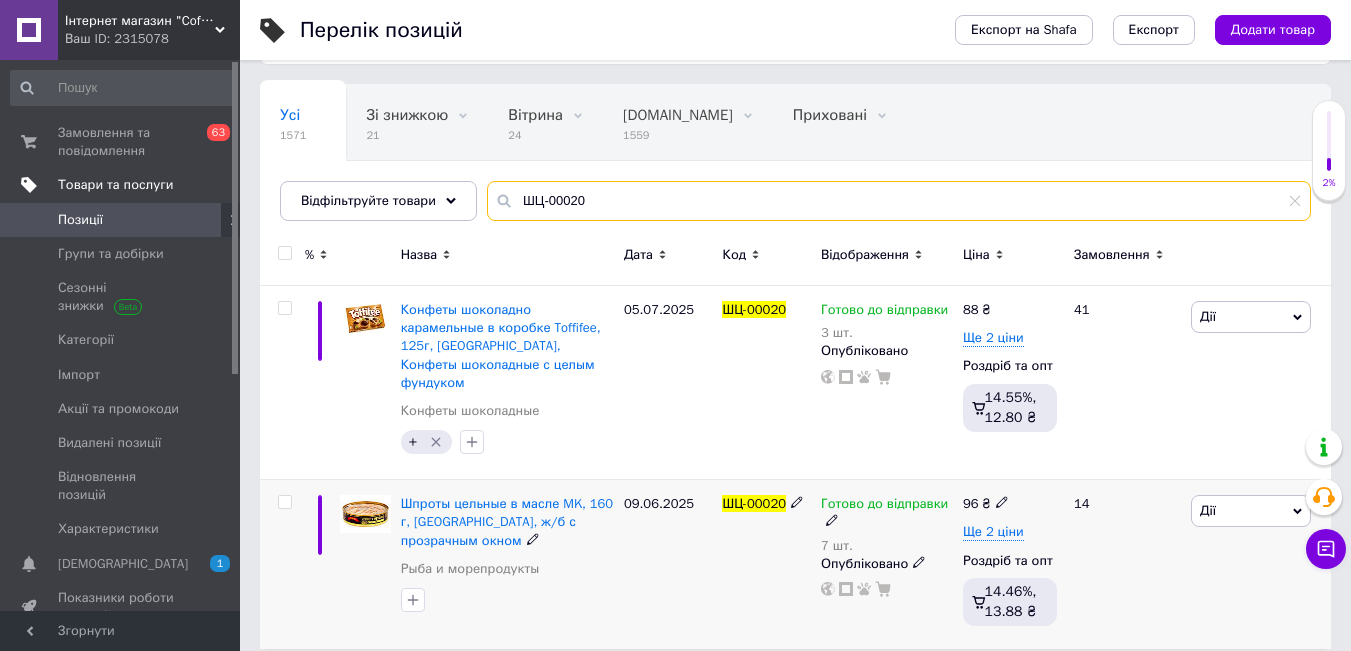type on "ШЦ-00020" 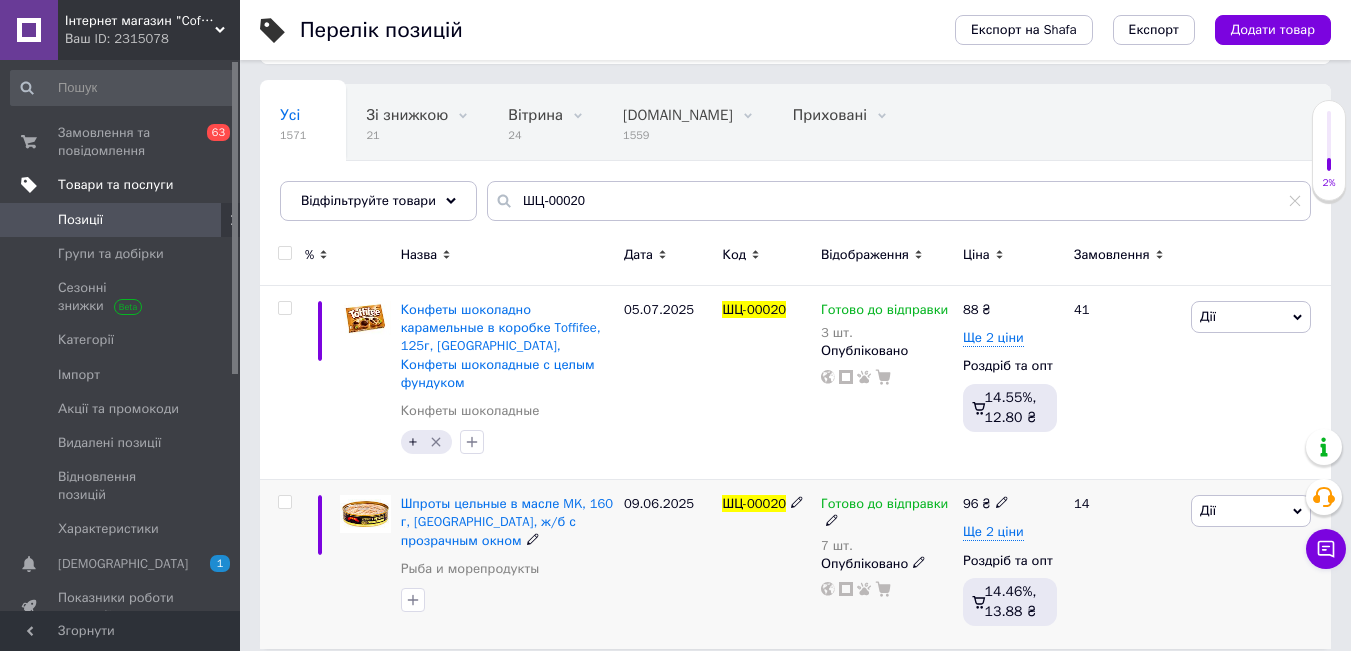 click 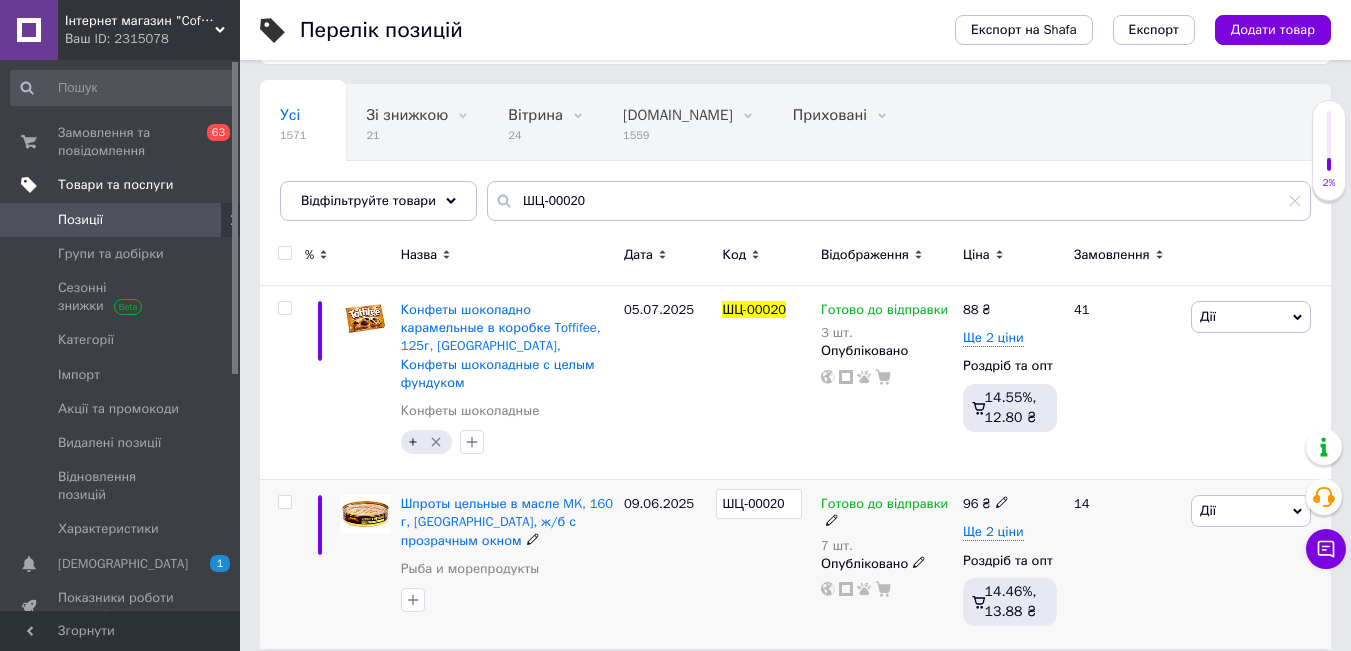 click on "ШЦ-00020" at bounding box center (759, 504) 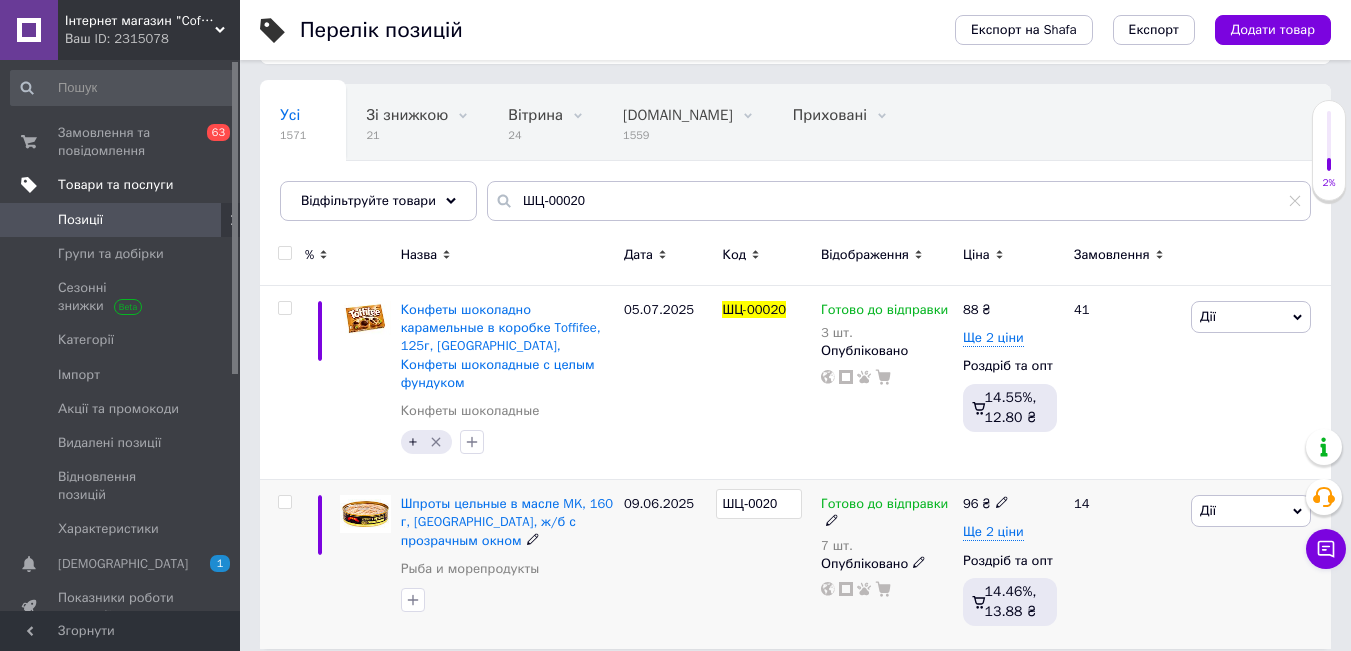 type on "ШЦ-00820" 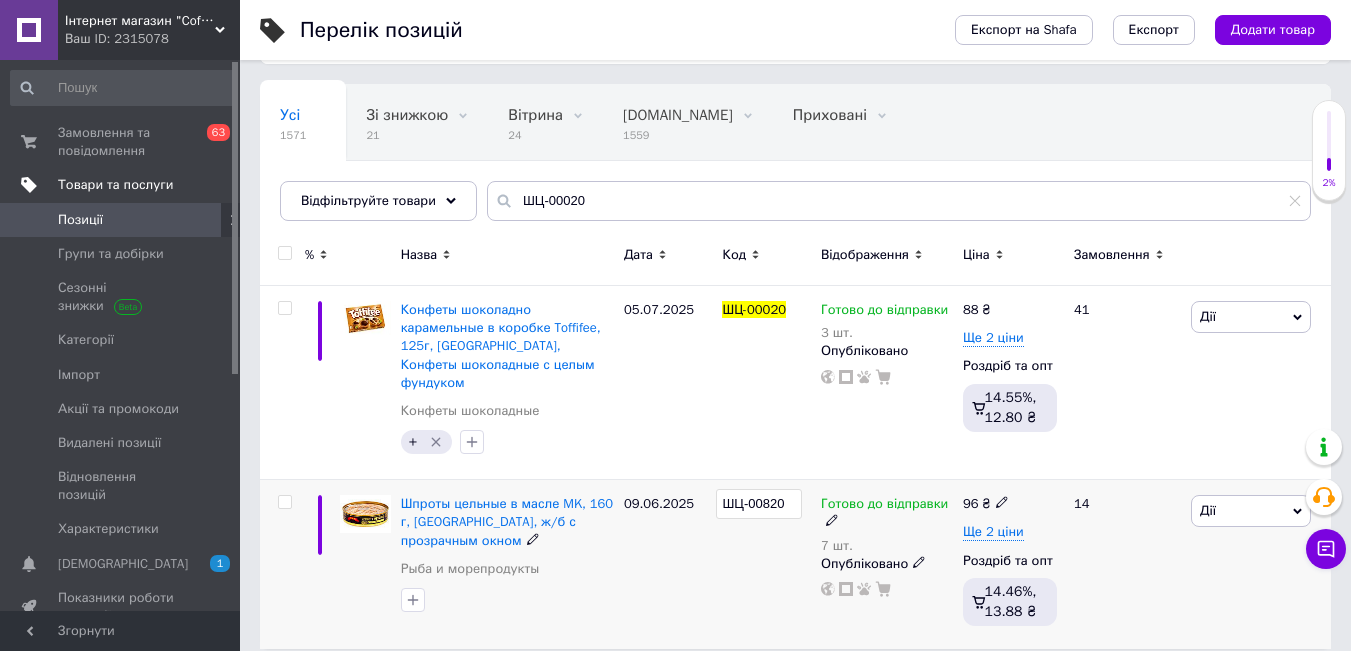 click on "ШЦ-00820" at bounding box center [766, 564] 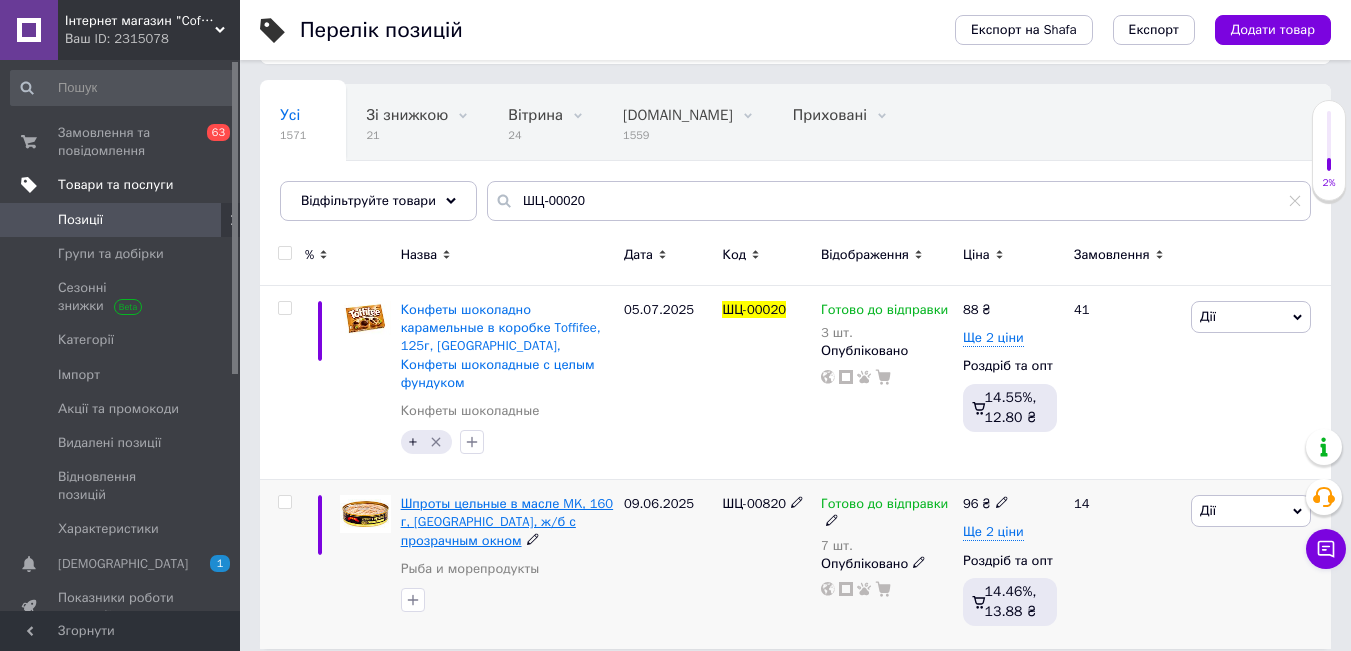 click on "Шпроты цельные в масле MK, 160 г, [GEOGRAPHIC_DATA], ж/б с прозрачным окном" at bounding box center (507, 521) 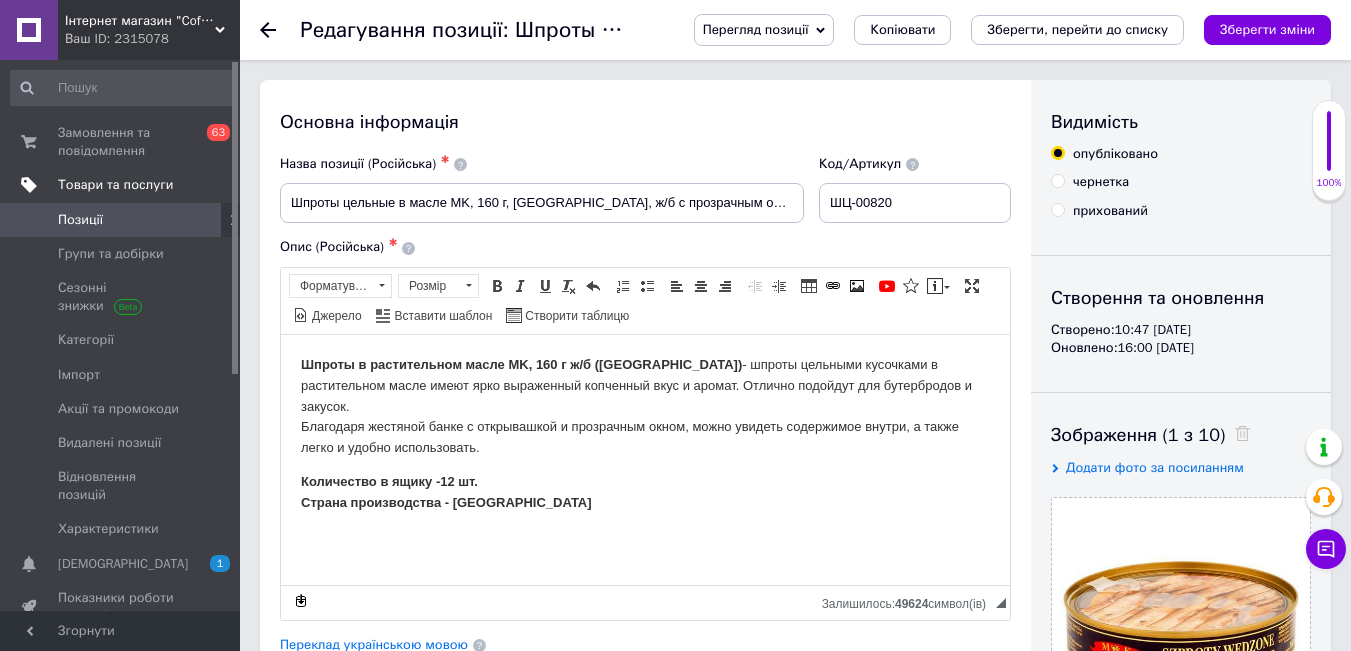 scroll, scrollTop: 0, scrollLeft: 0, axis: both 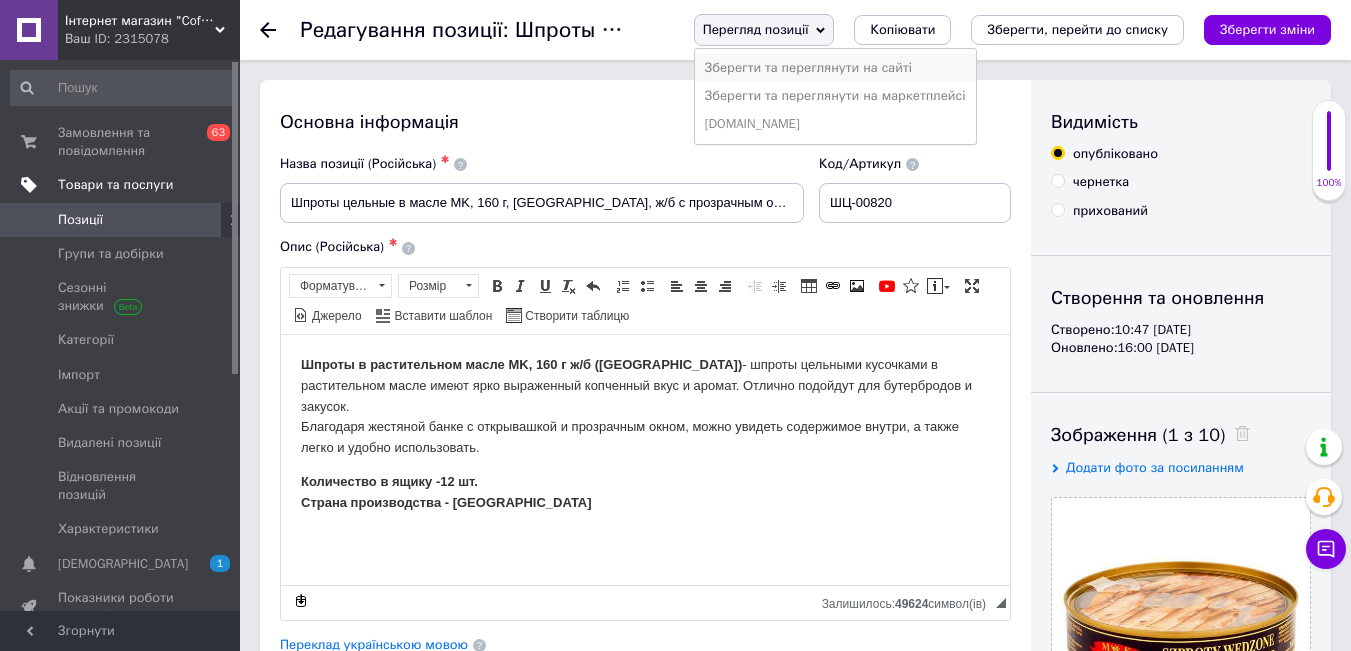 click on "Зберегти та переглянути на сайті" at bounding box center (835, 68) 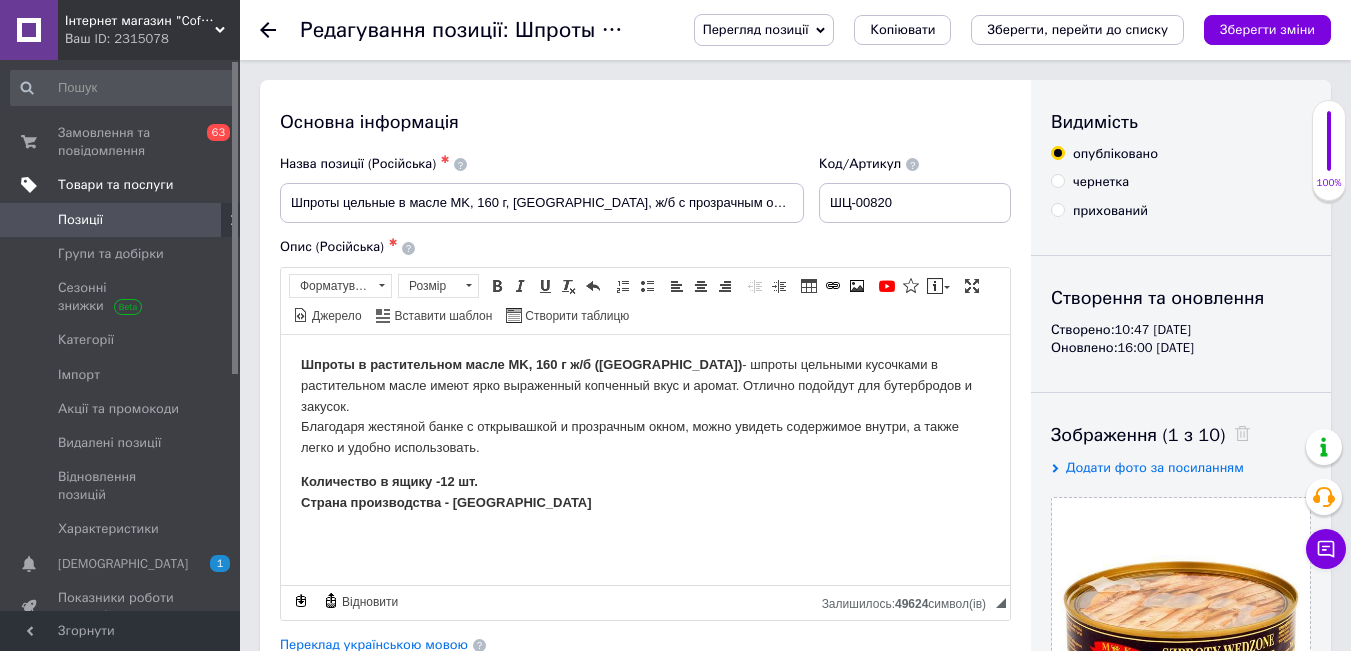 click on "Позиції" at bounding box center [121, 220] 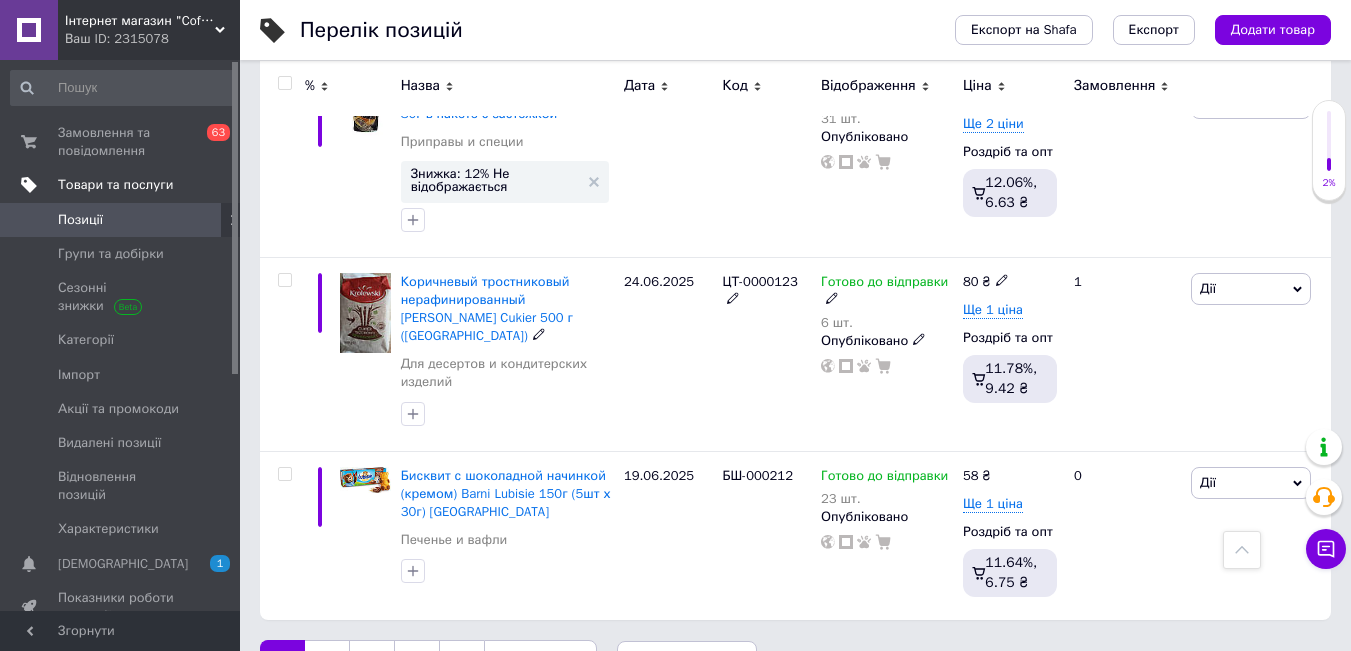 scroll, scrollTop: 3287, scrollLeft: 0, axis: vertical 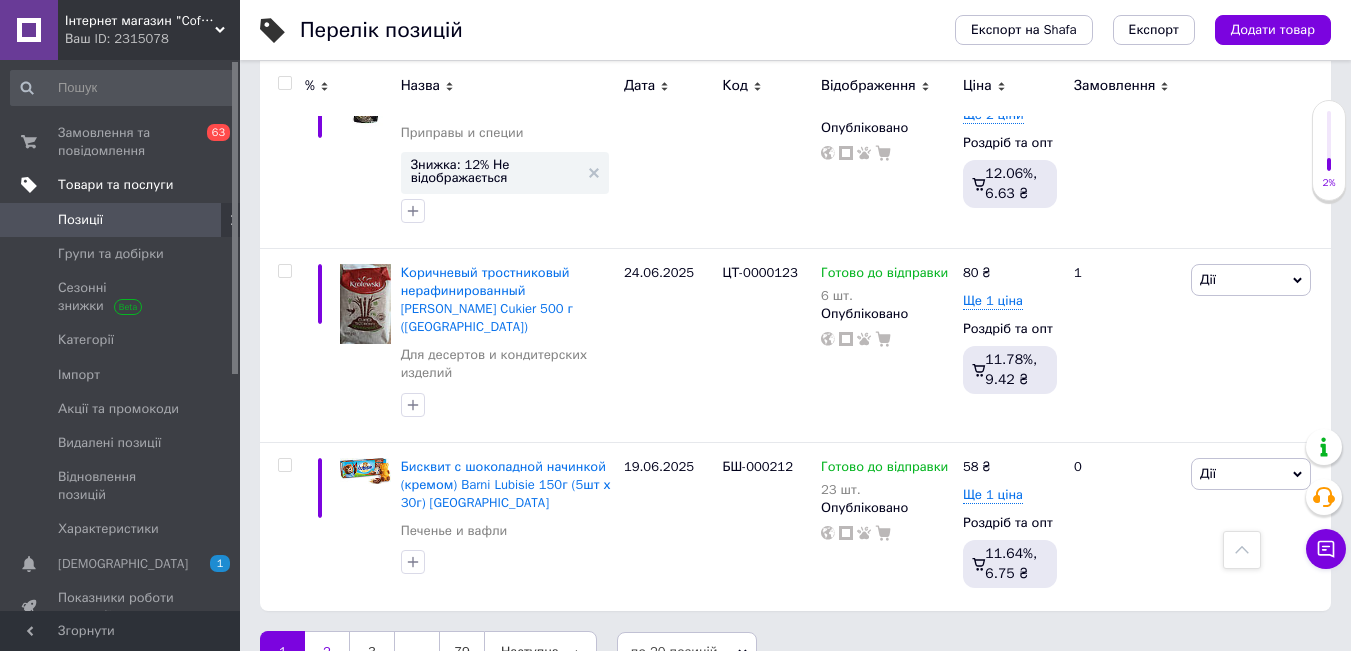 click on "2" at bounding box center (327, 652) 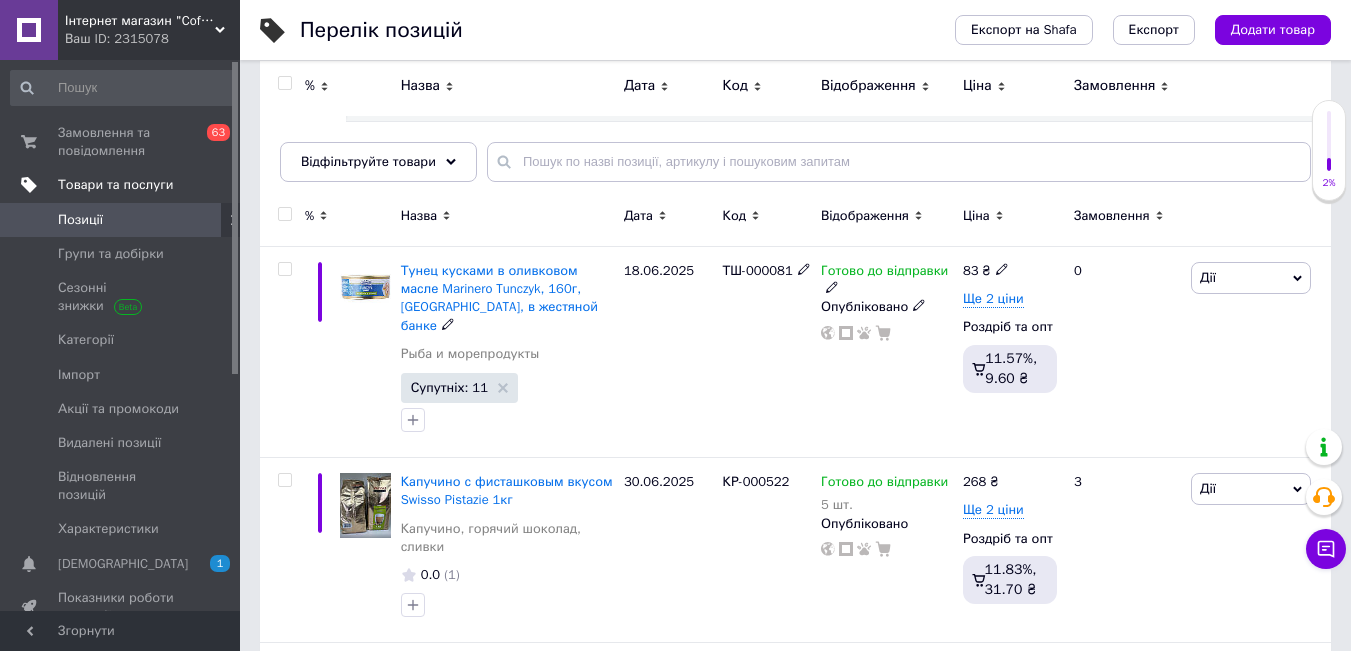 scroll, scrollTop: 0, scrollLeft: 0, axis: both 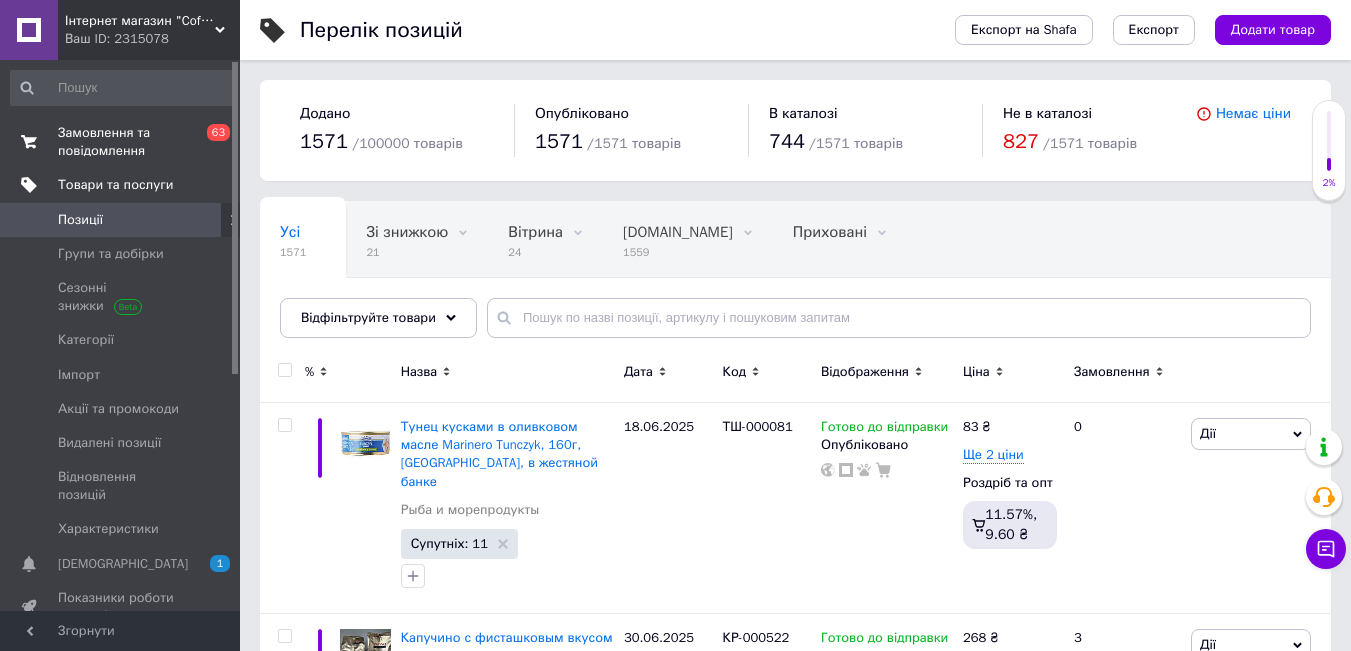 click on "Замовлення та повідомлення" at bounding box center (121, 142) 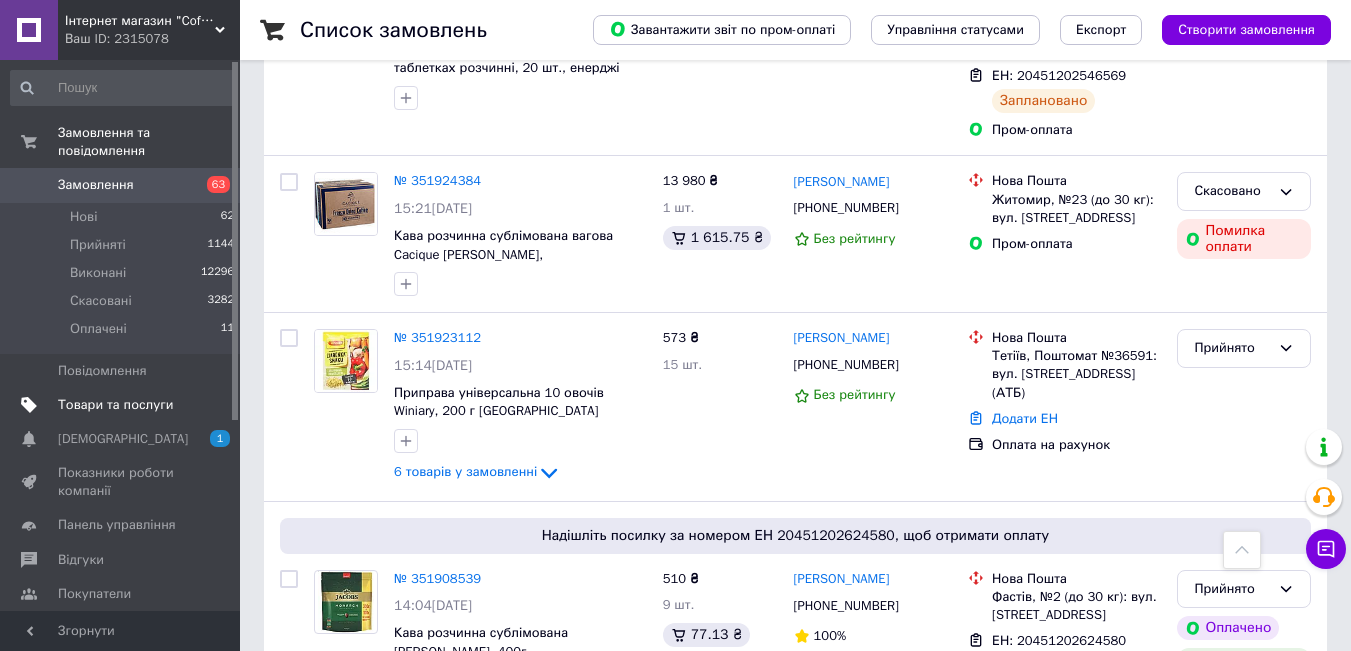 scroll, scrollTop: 3700, scrollLeft: 0, axis: vertical 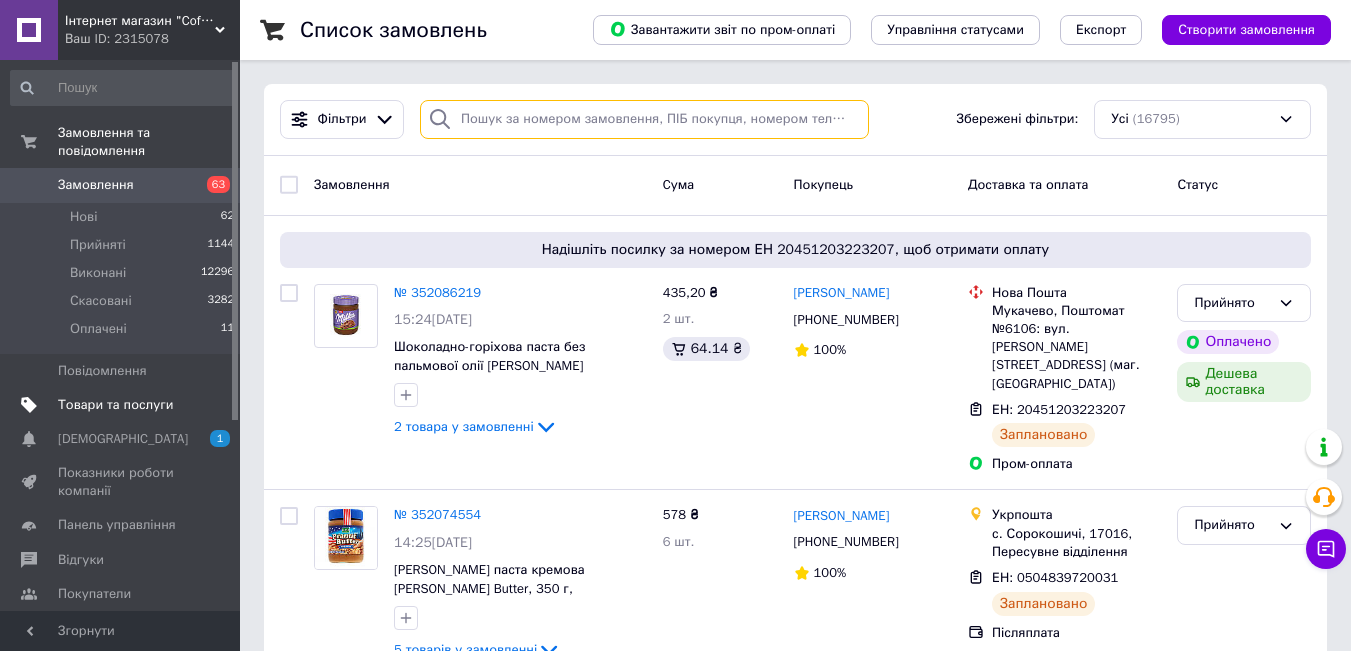 click at bounding box center (644, 119) 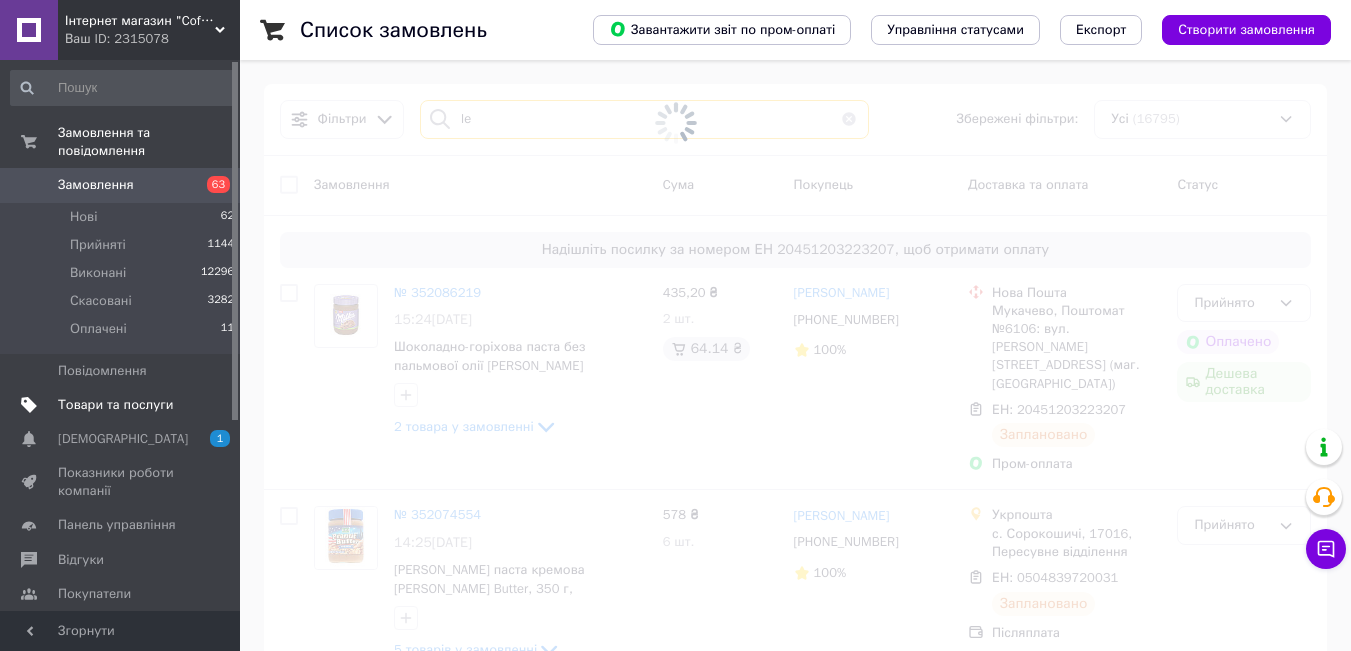 type on "l" 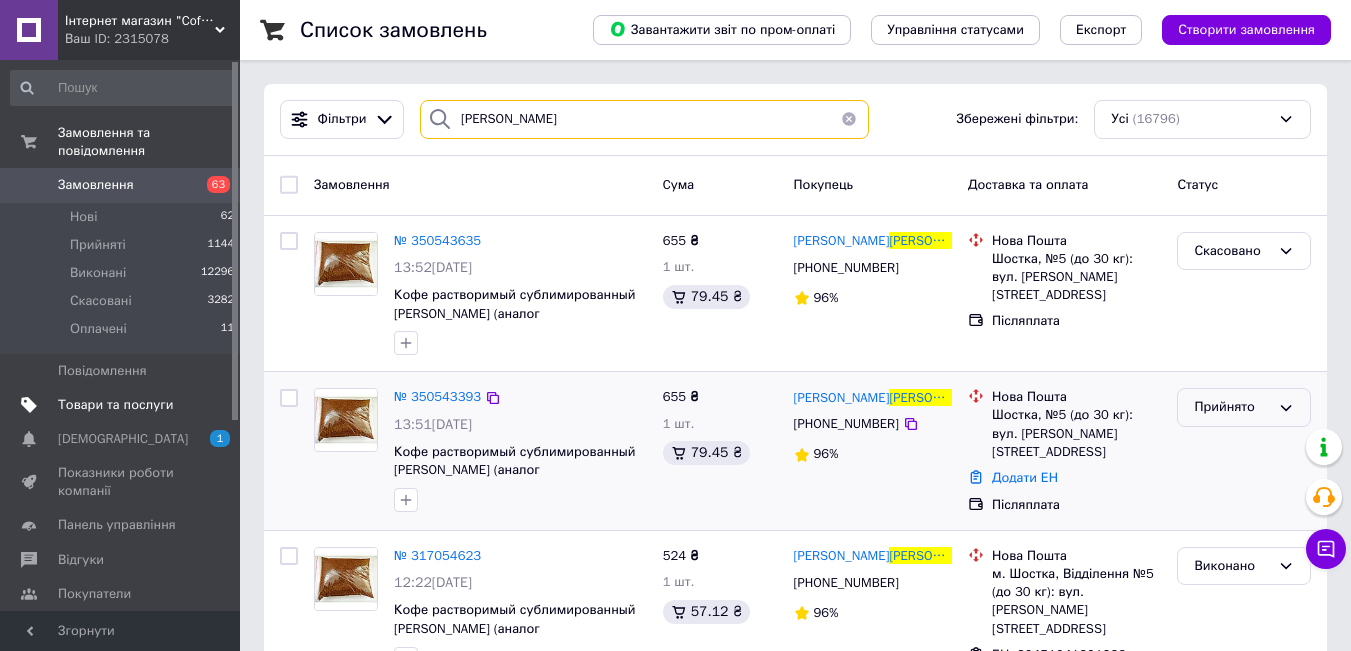 type on "[PERSON_NAME]" 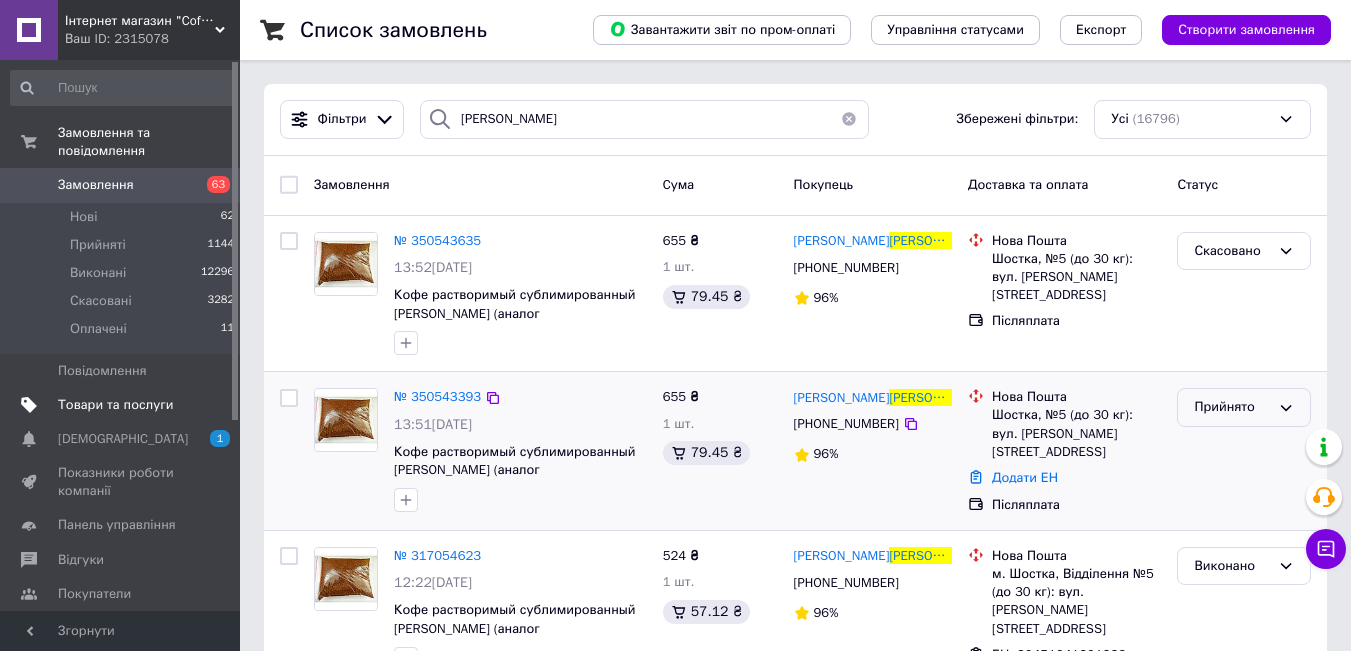 click on "Прийнято" at bounding box center (1232, 407) 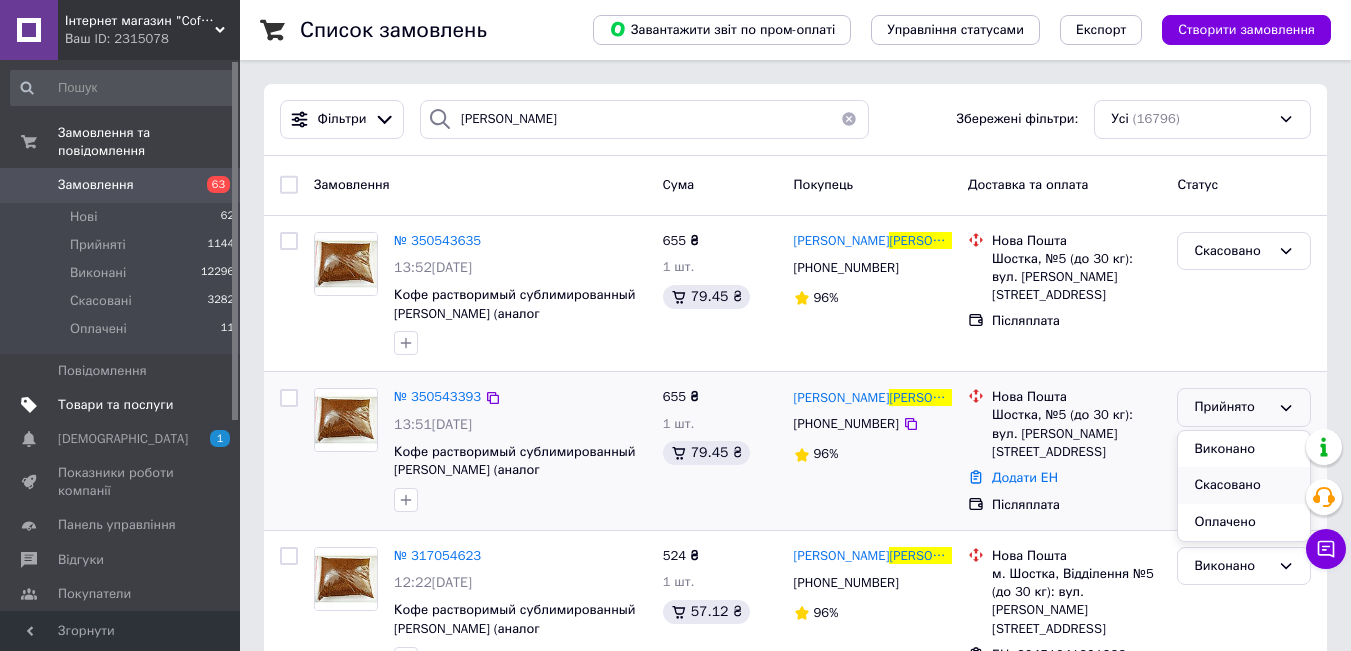click on "Скасовано" at bounding box center [1244, 485] 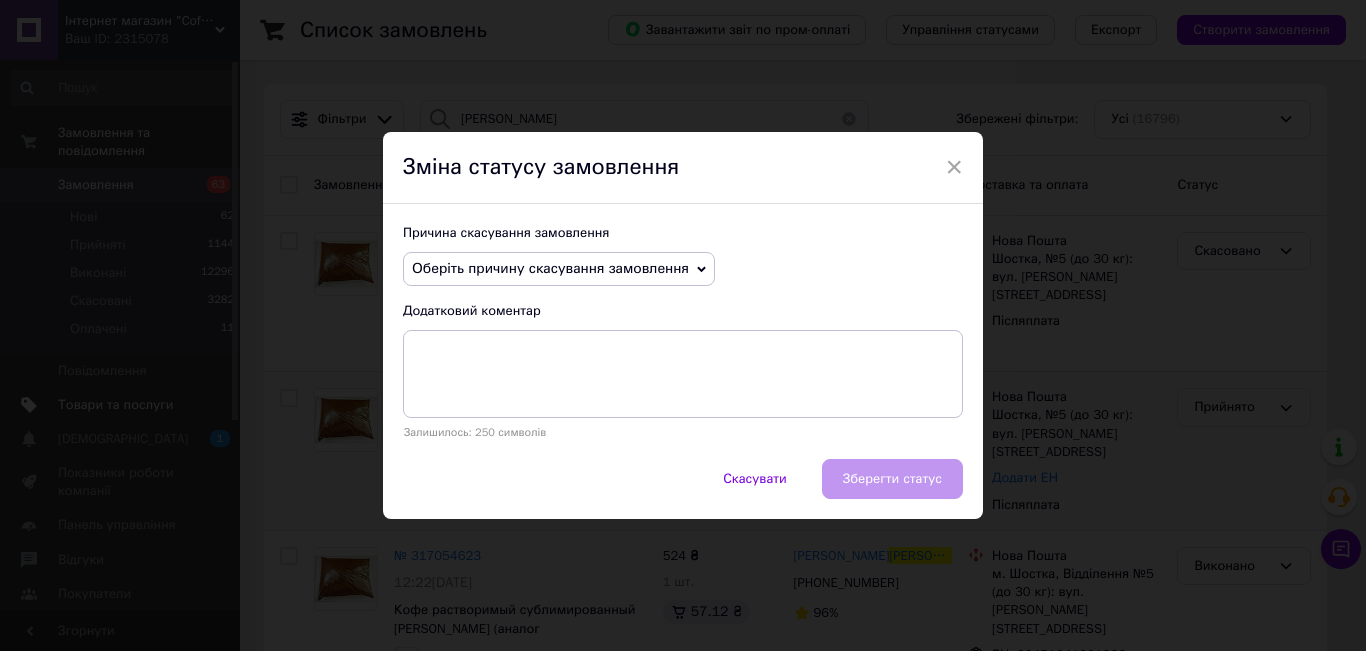 click on "Оберіть причину скасування замовлення" at bounding box center [550, 268] 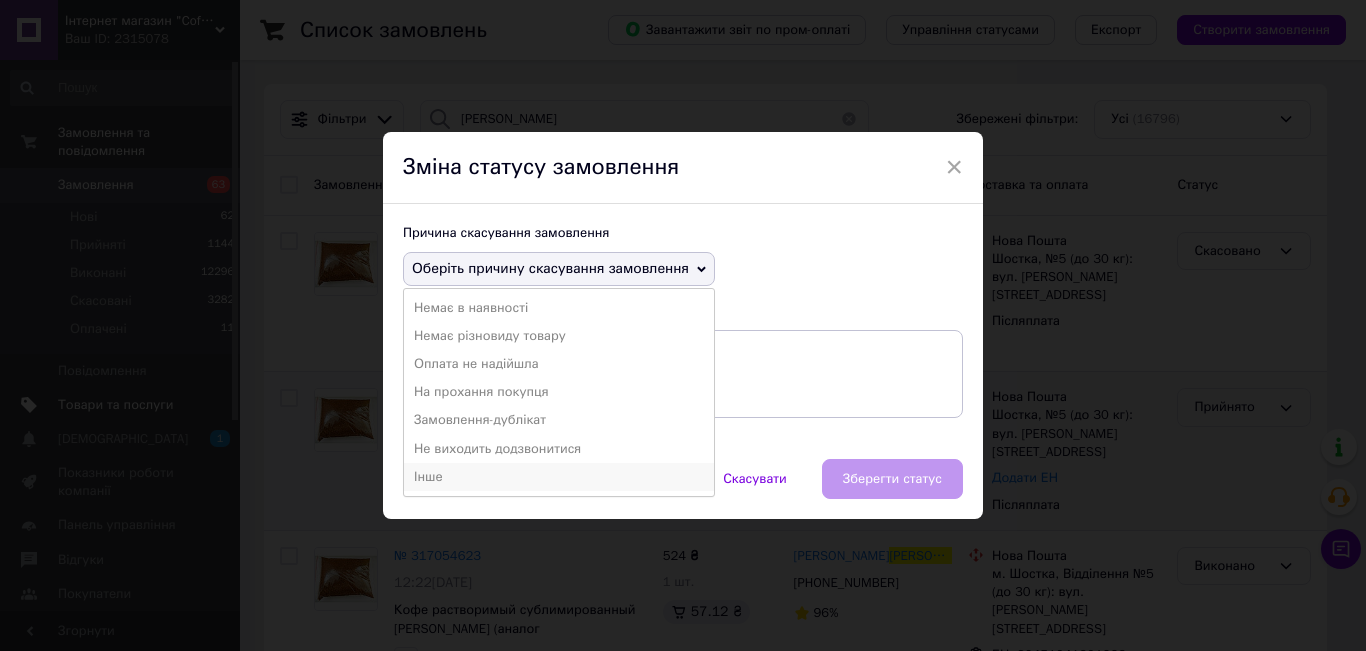 click on "Інше" at bounding box center [559, 477] 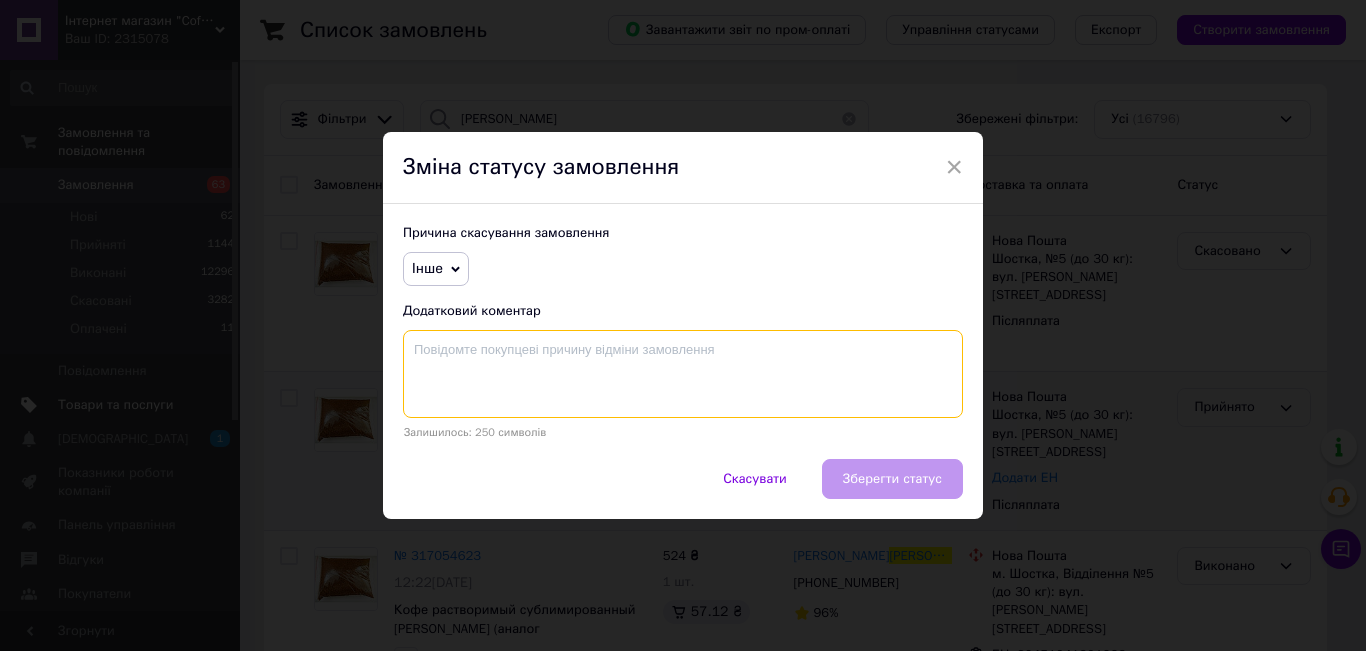 click at bounding box center (683, 374) 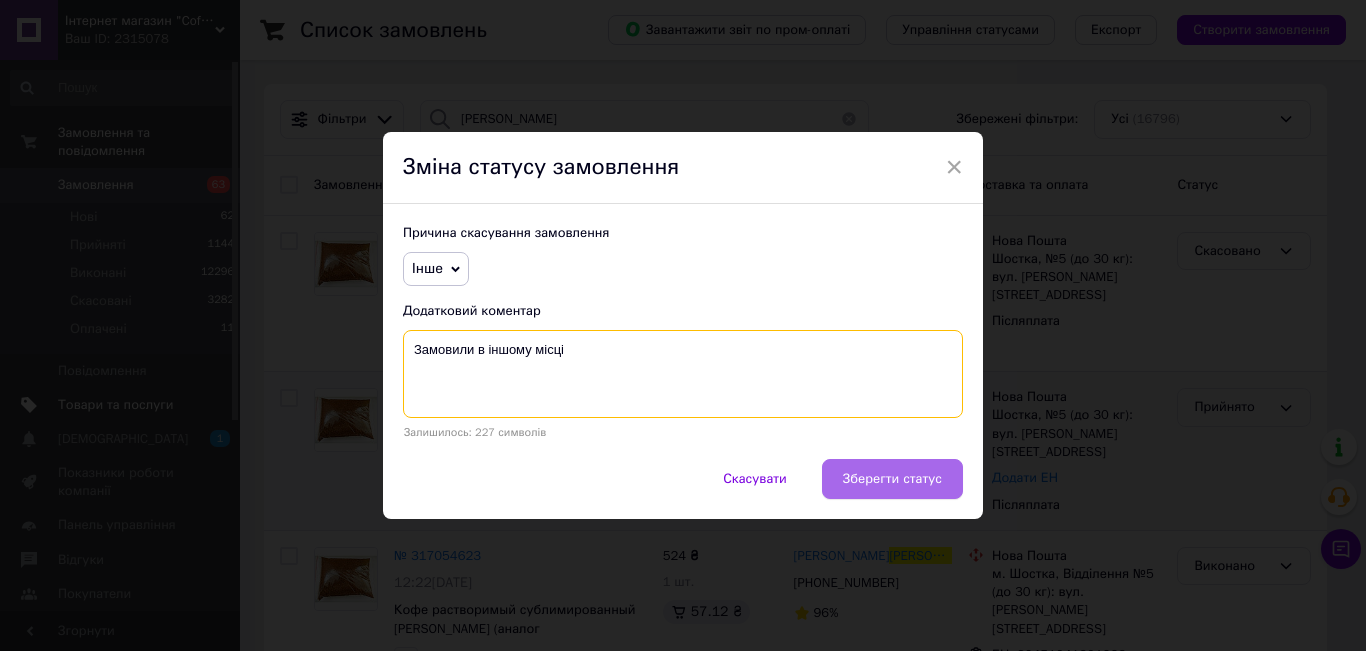 type on "Замовили в іншому місці" 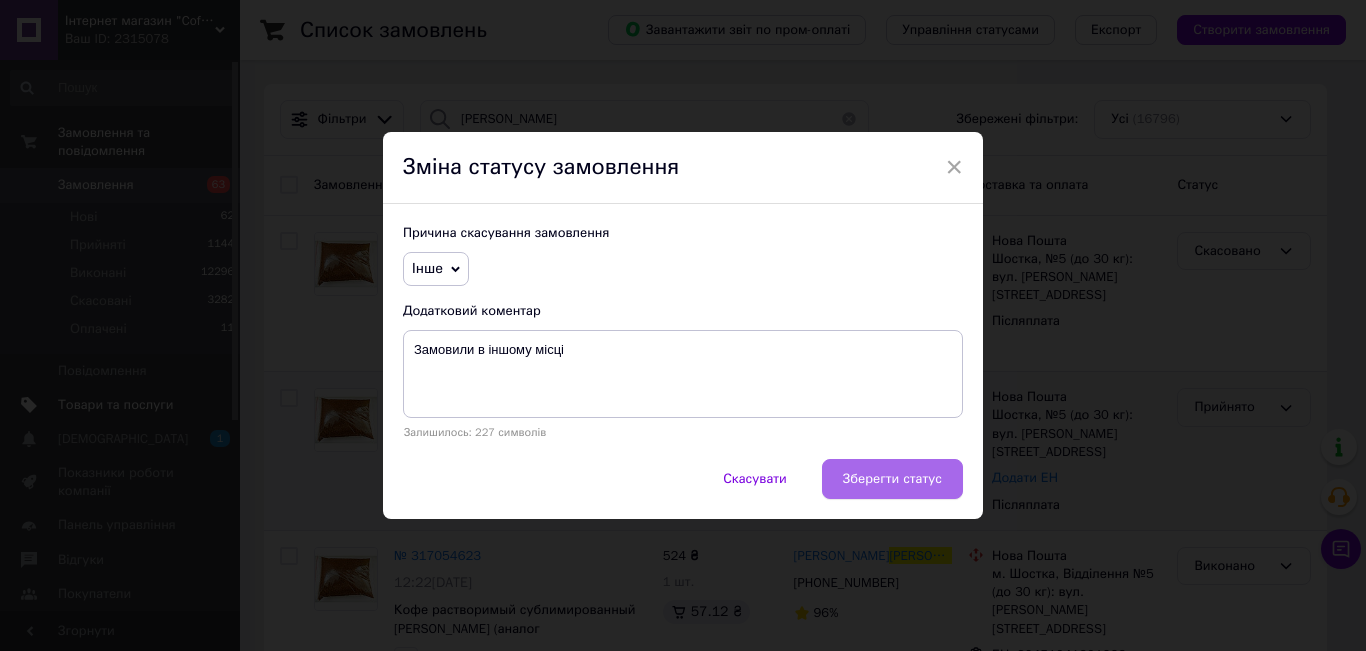 click on "Зберегти статус" at bounding box center (892, 479) 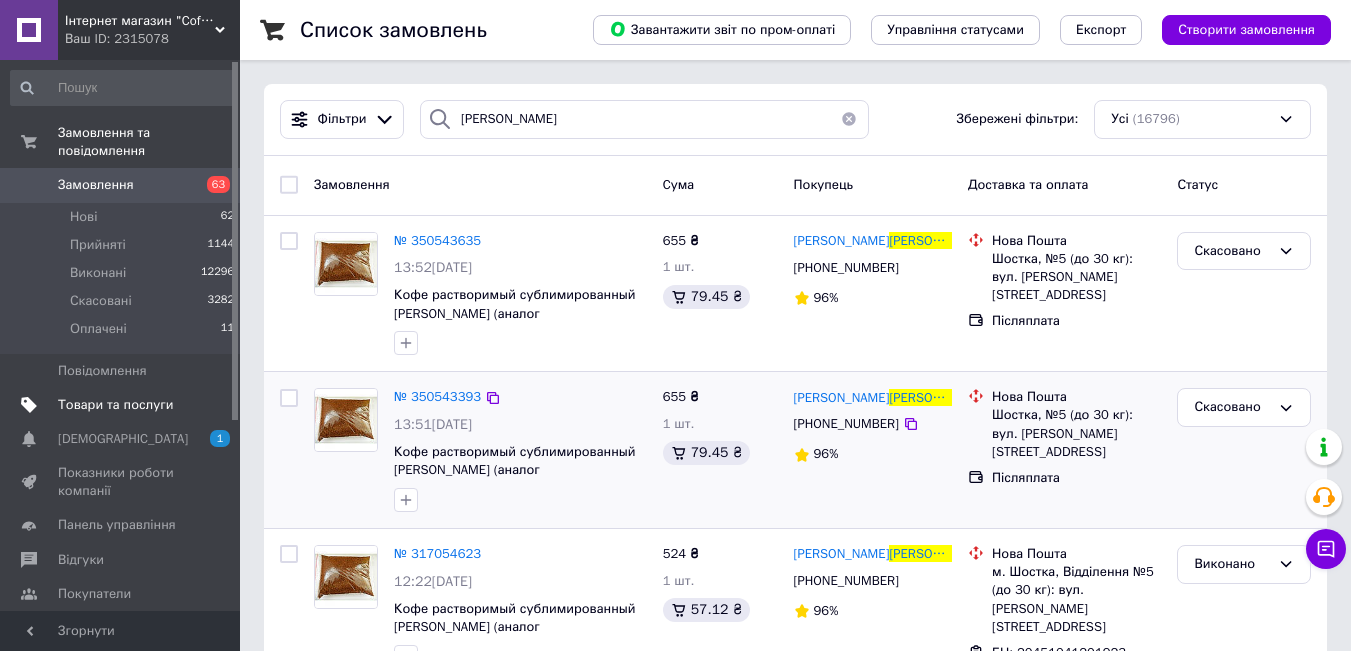 click on "Замовлення" at bounding box center (121, 185) 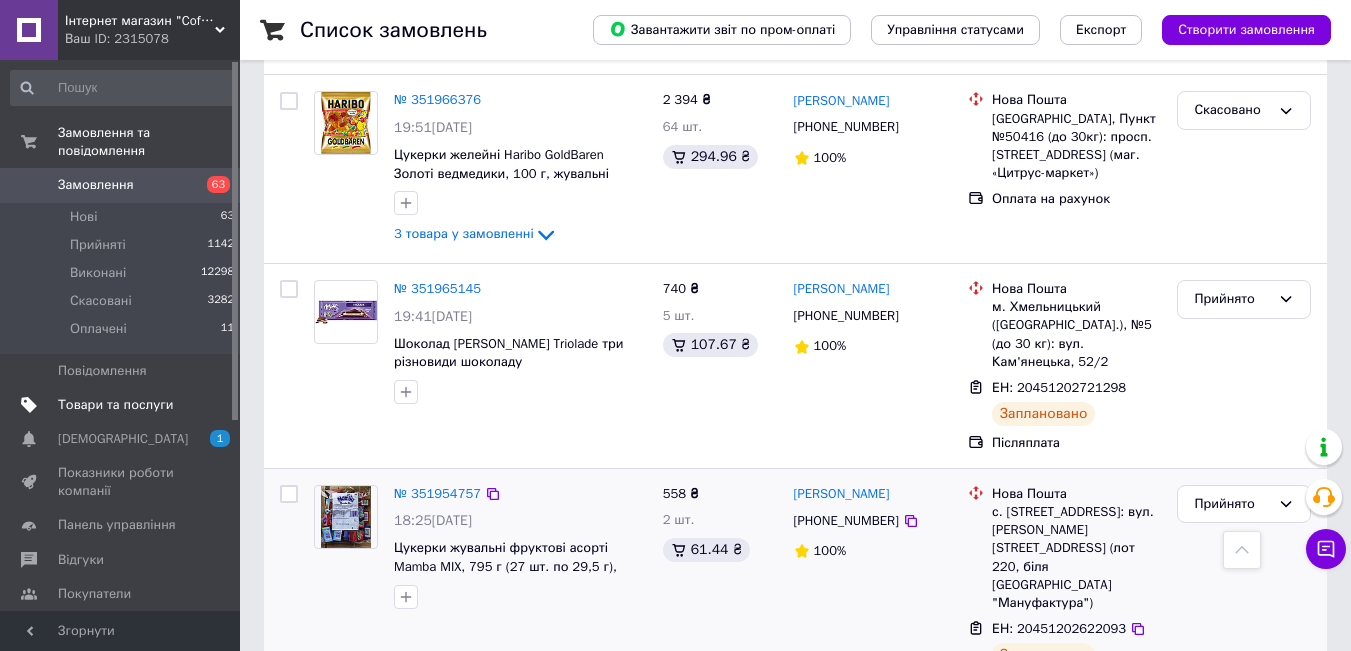 scroll, scrollTop: 2900, scrollLeft: 0, axis: vertical 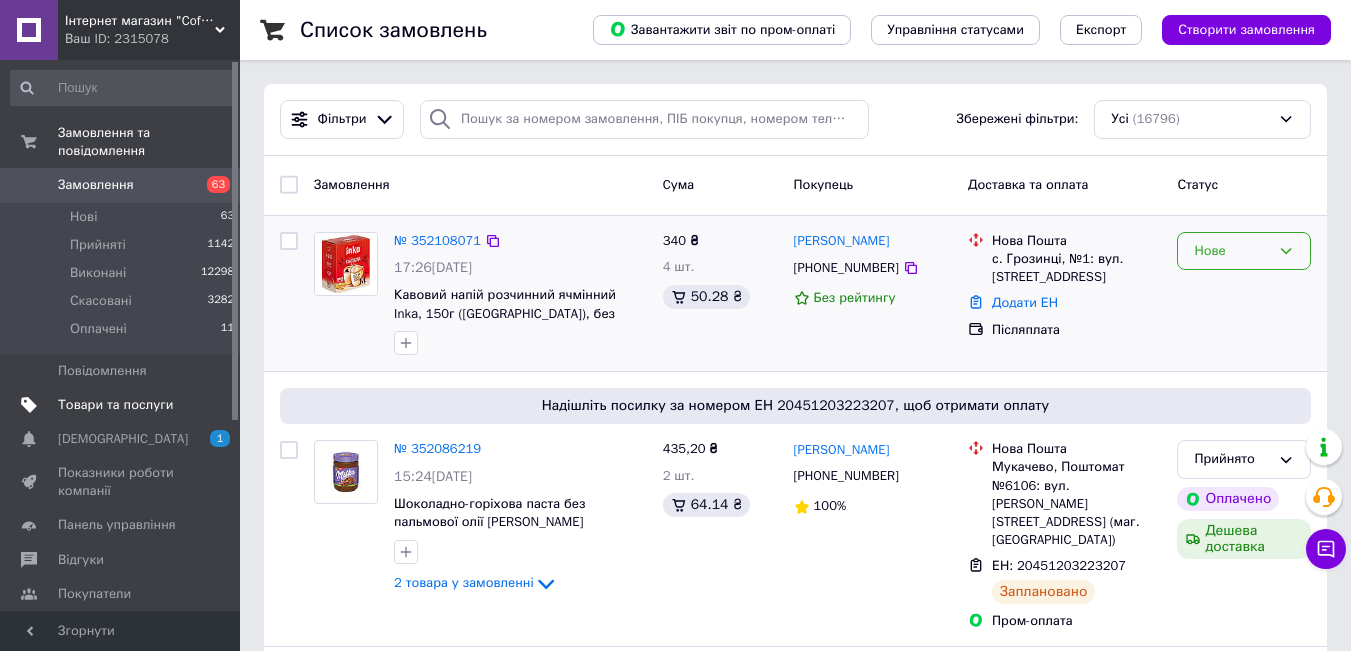 click on "Нове" at bounding box center [1244, 251] 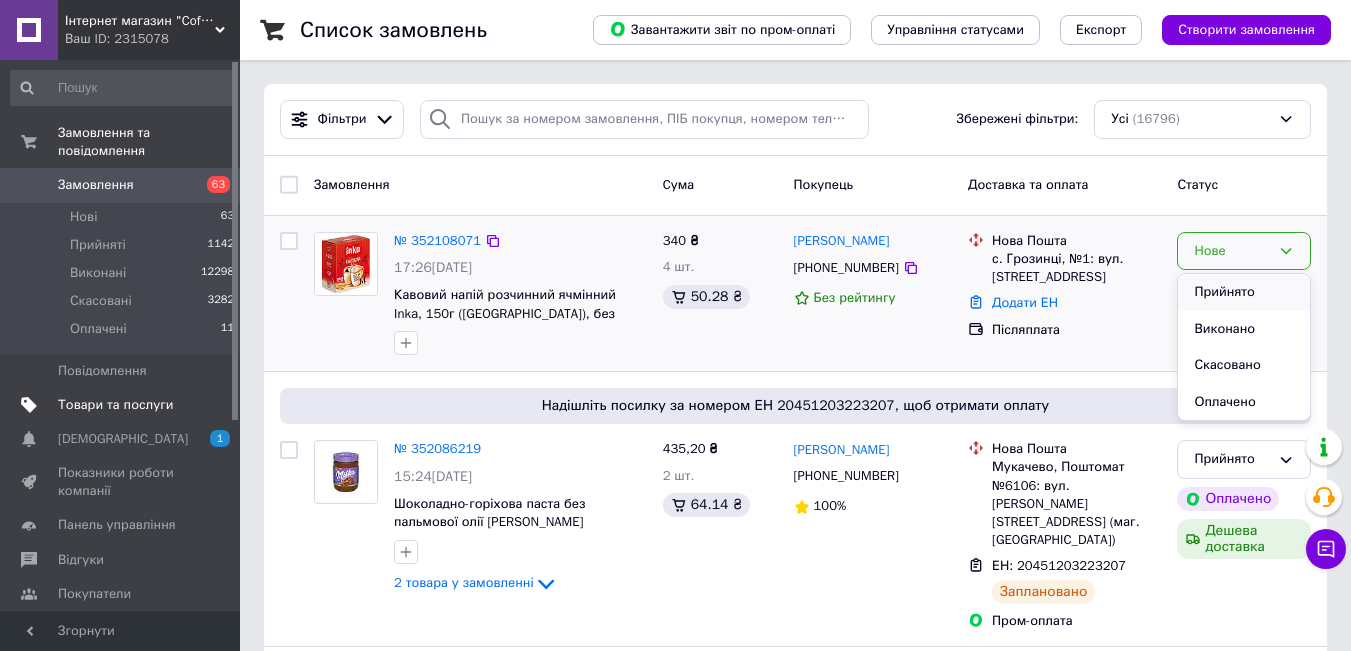 click on "Прийнято" at bounding box center (1244, 292) 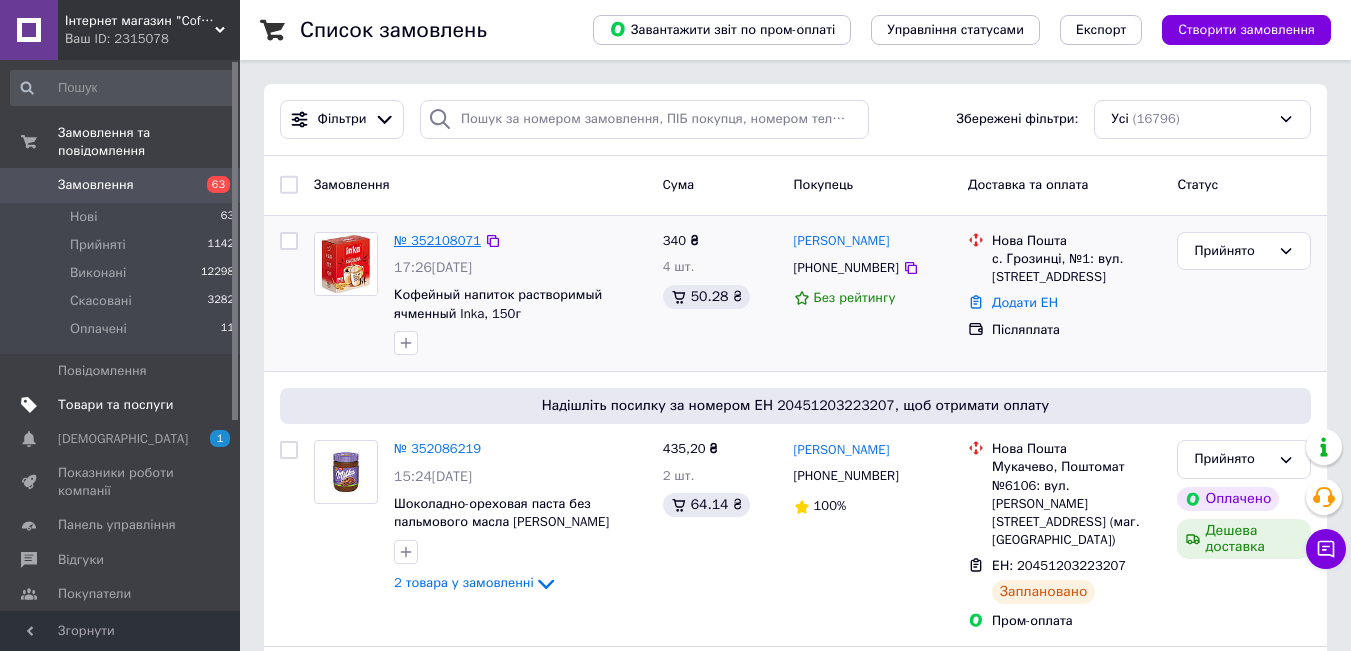 click on "№ 352108071" at bounding box center [437, 240] 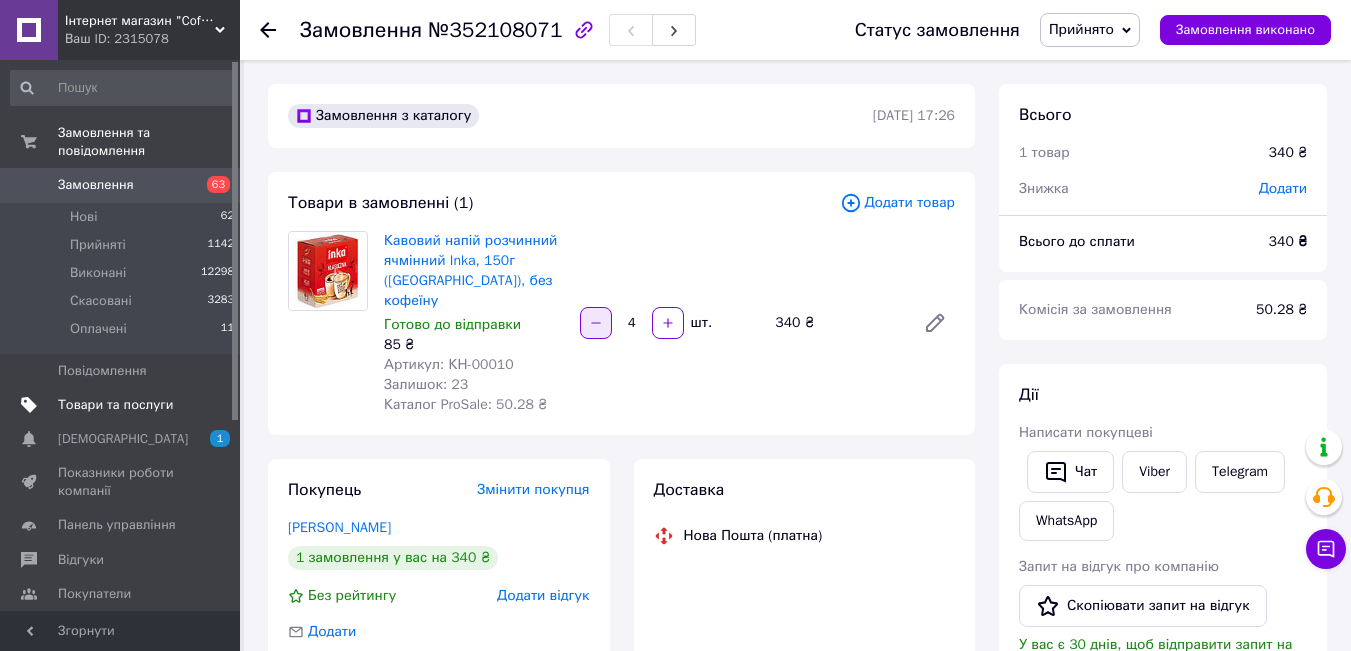 click at bounding box center [596, 323] 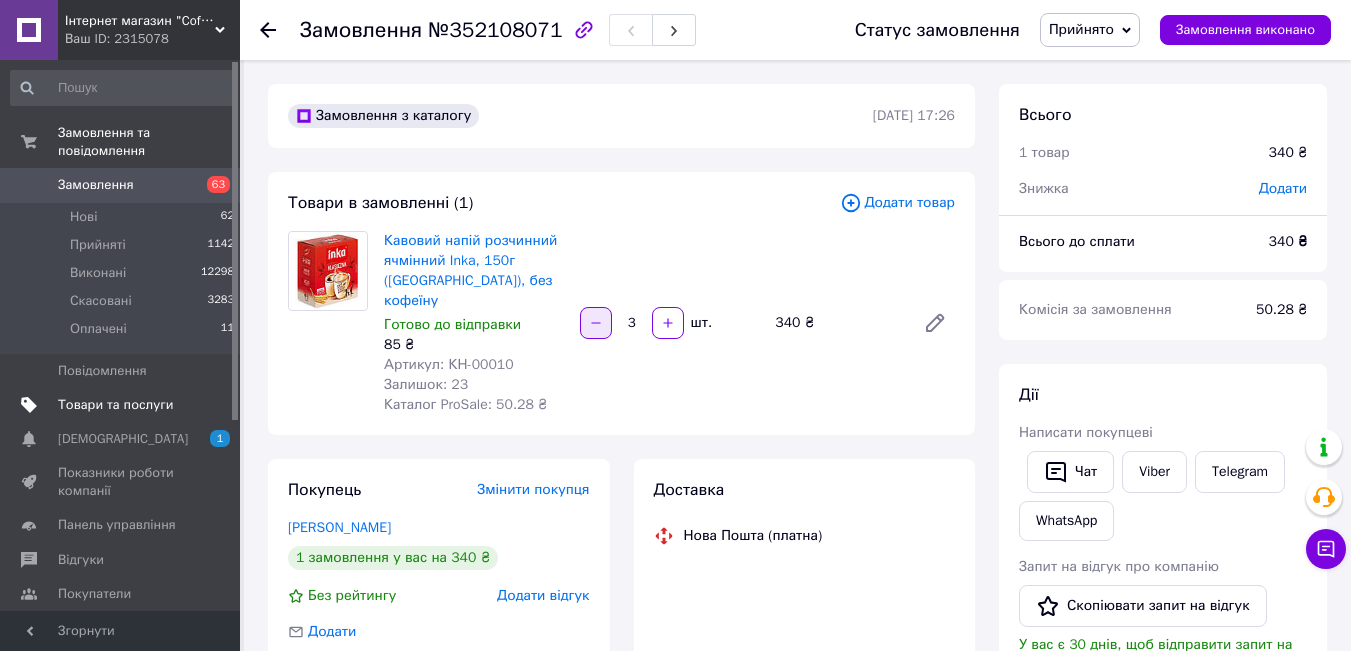 click at bounding box center [596, 323] 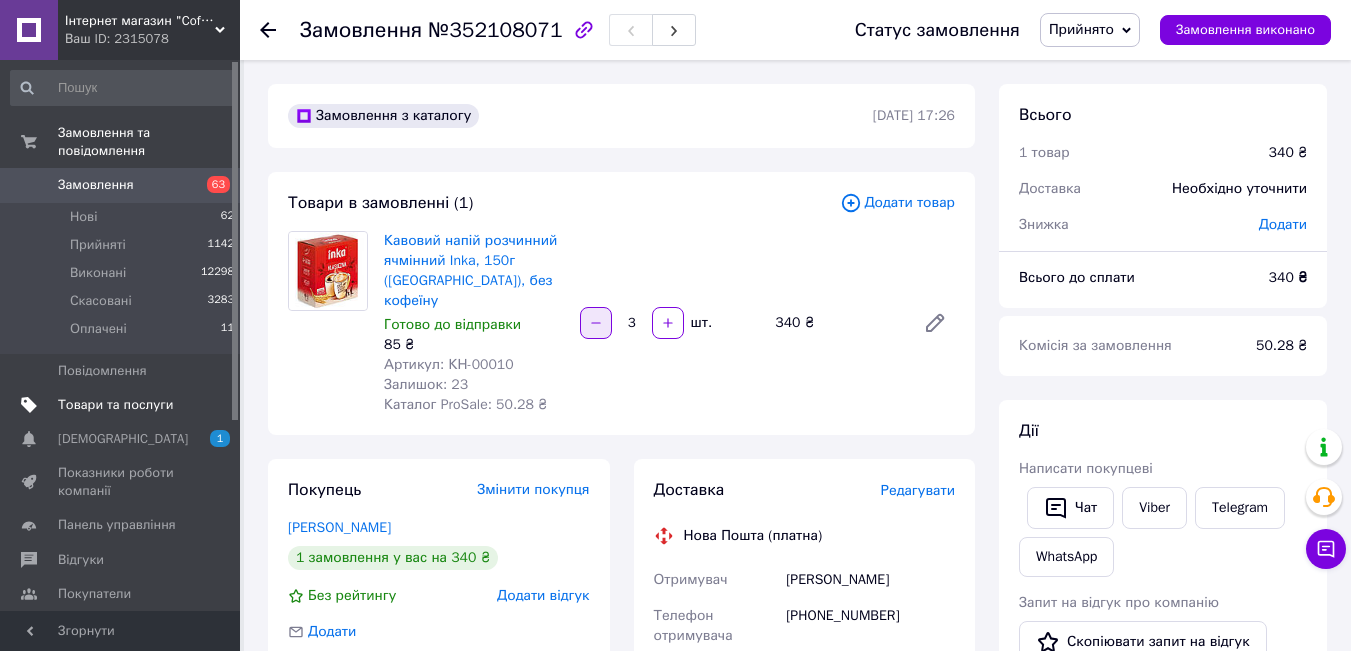 type on "2" 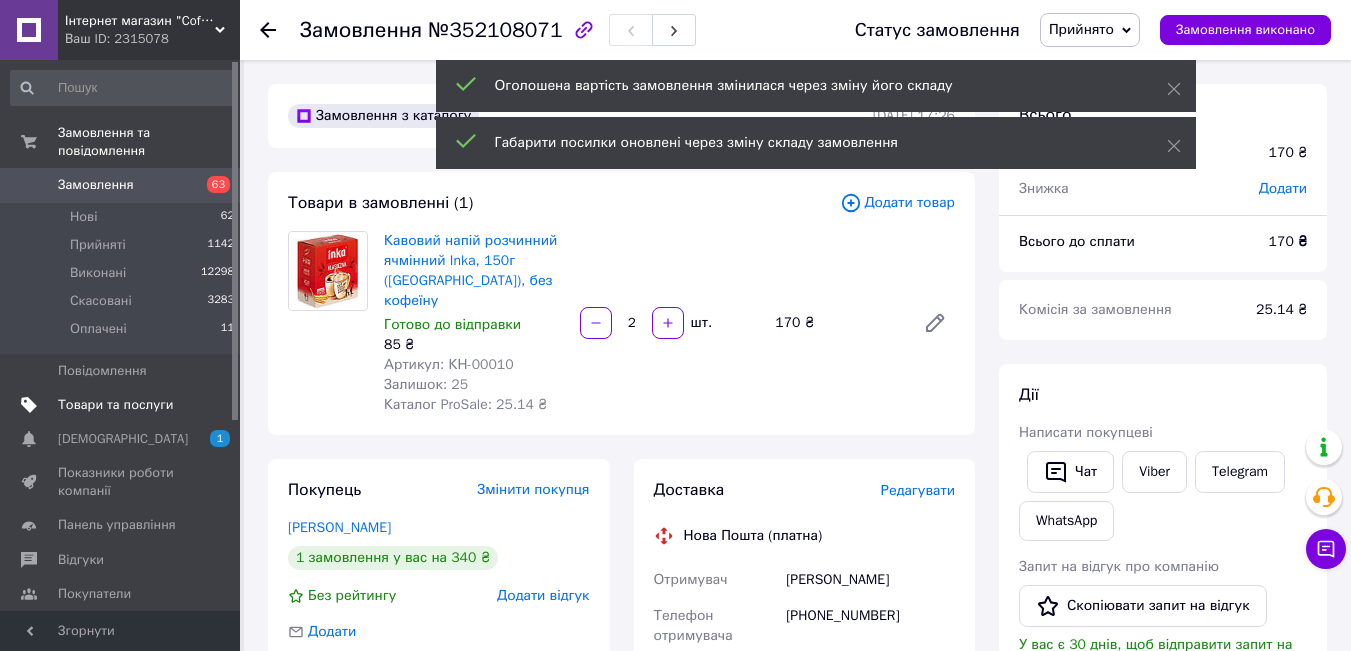 click on "Додати товар" at bounding box center [897, 203] 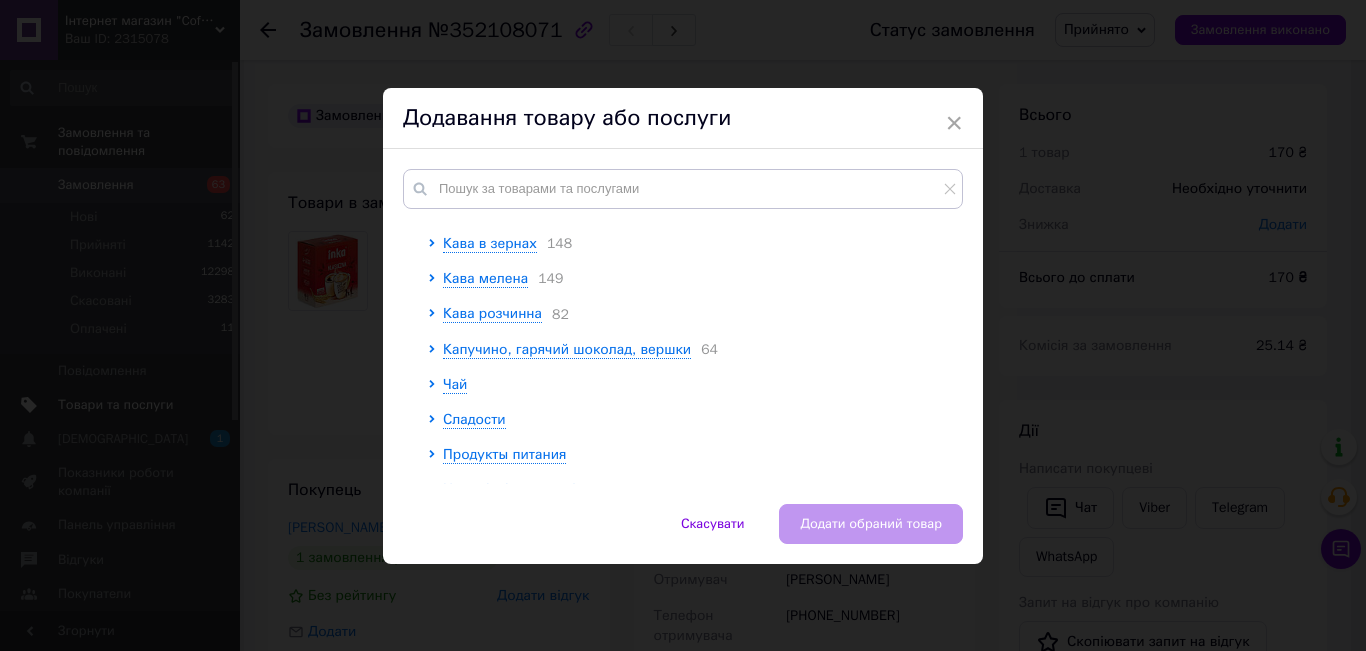 scroll, scrollTop: 0, scrollLeft: 0, axis: both 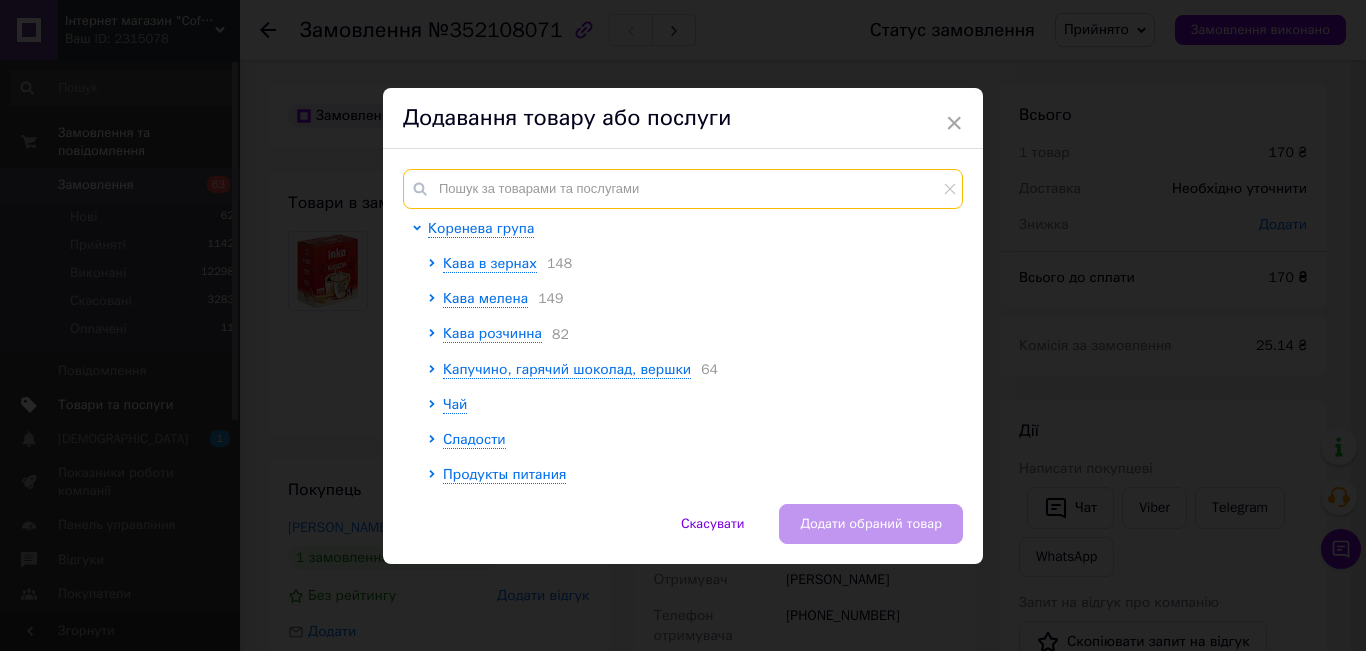 click at bounding box center (683, 189) 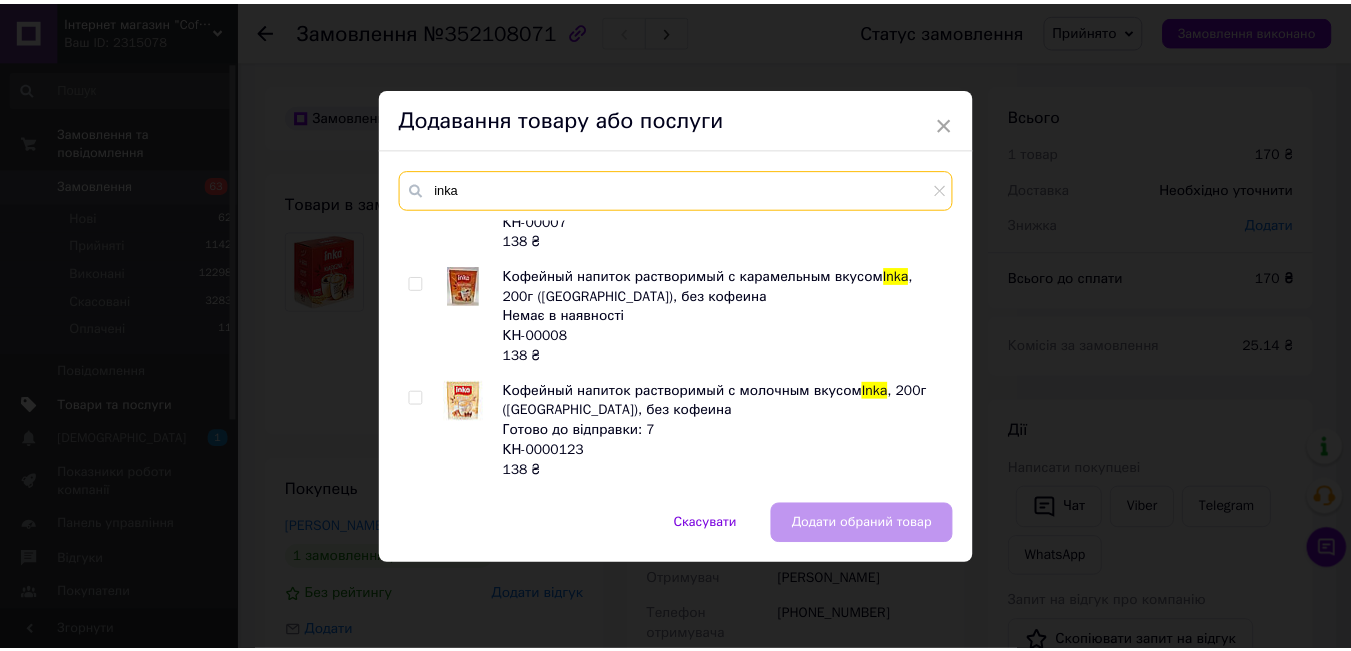 scroll, scrollTop: 200, scrollLeft: 0, axis: vertical 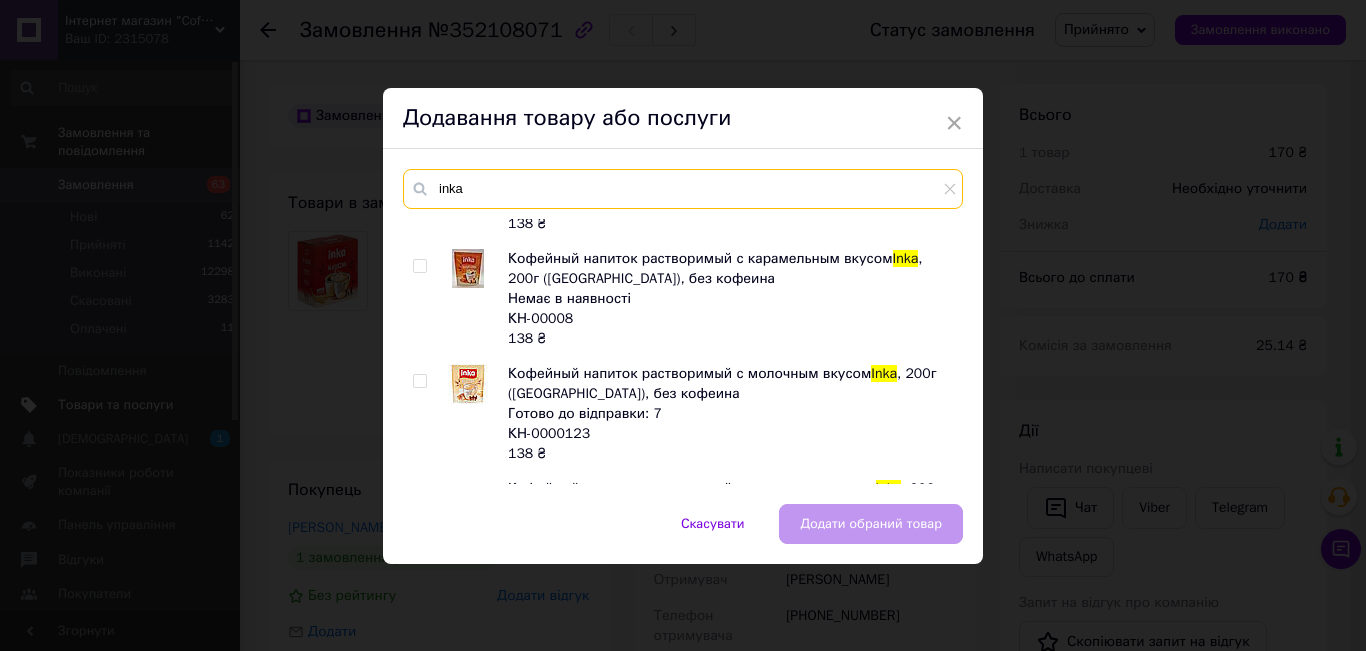 type on "inka" 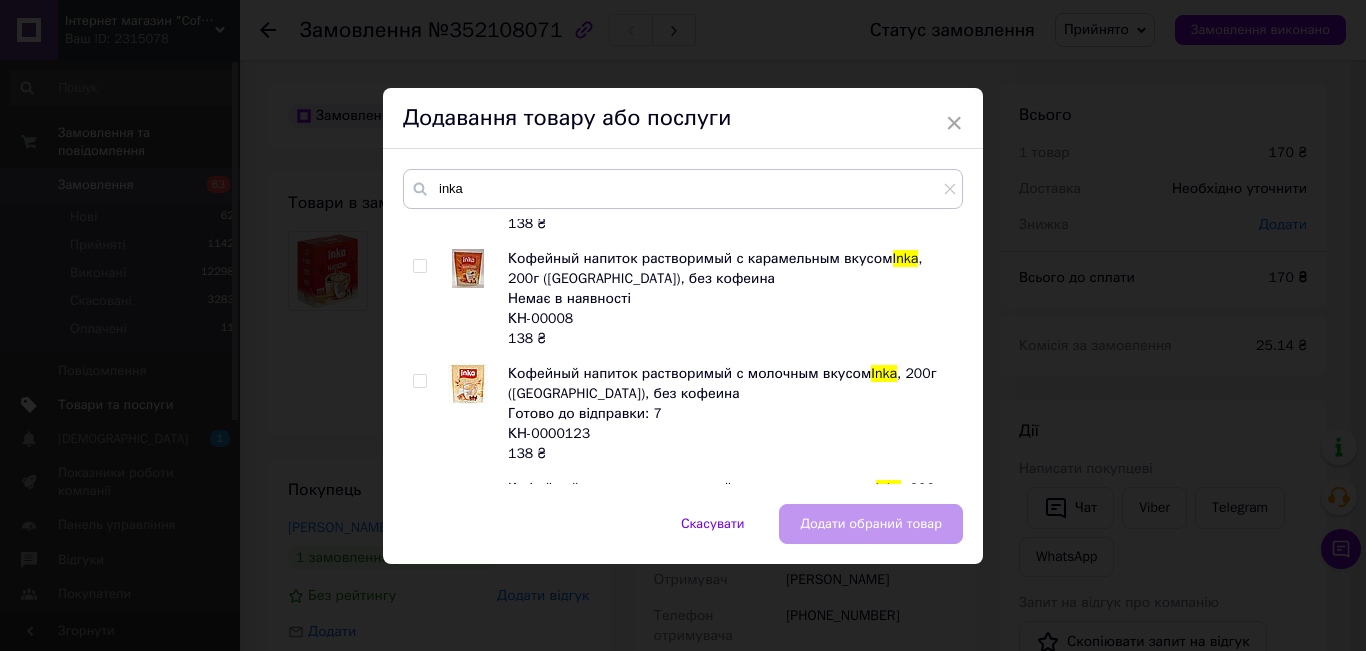 click at bounding box center (419, 381) 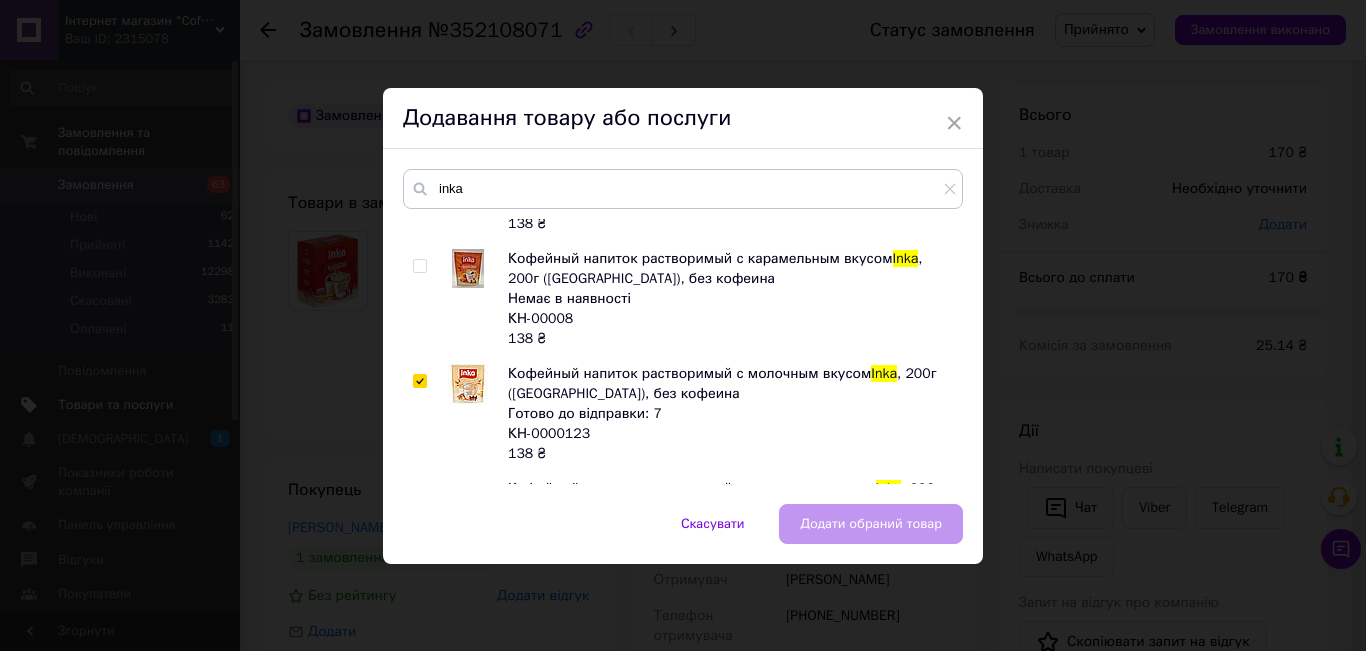 checkbox on "true" 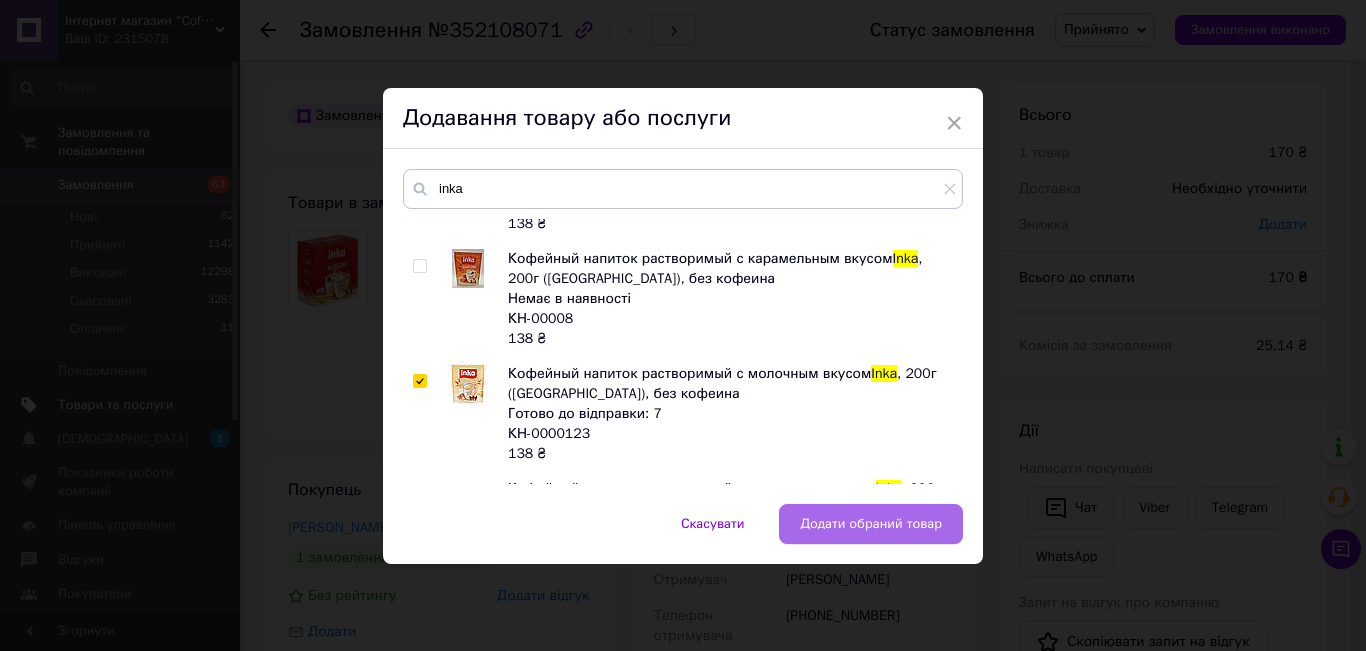 click on "Додати обраний товар" at bounding box center [871, 524] 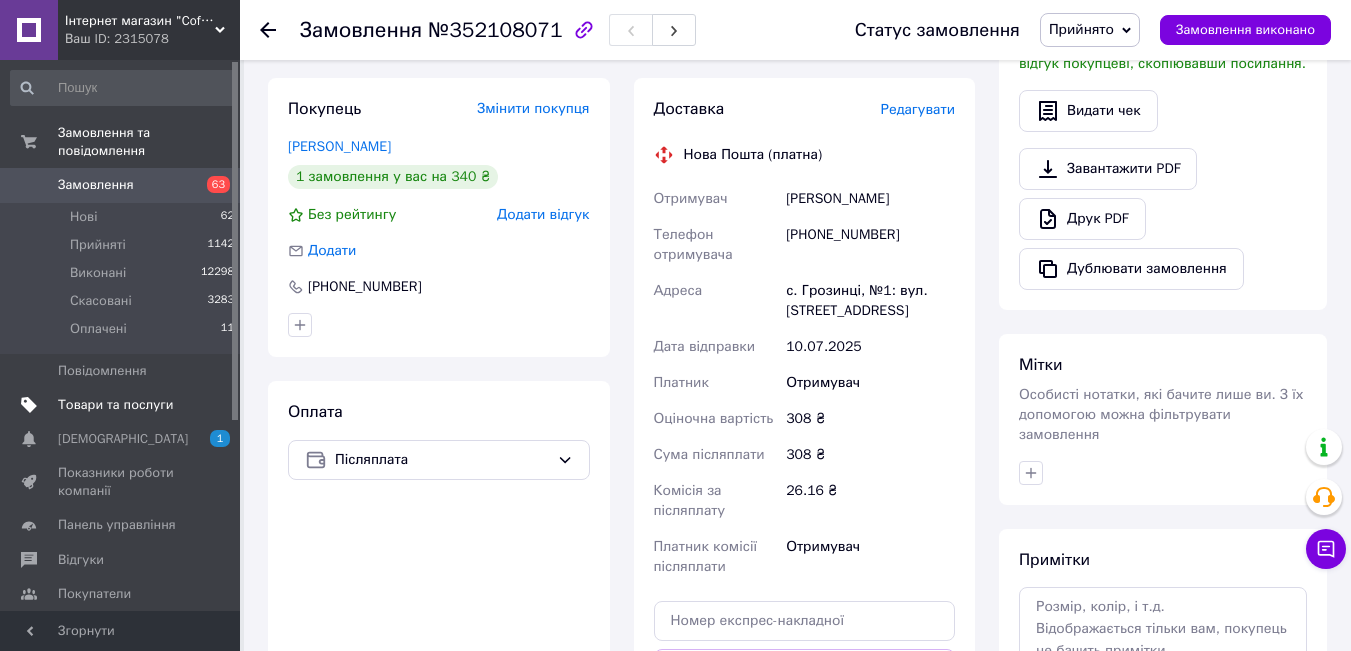 scroll, scrollTop: 700, scrollLeft: 0, axis: vertical 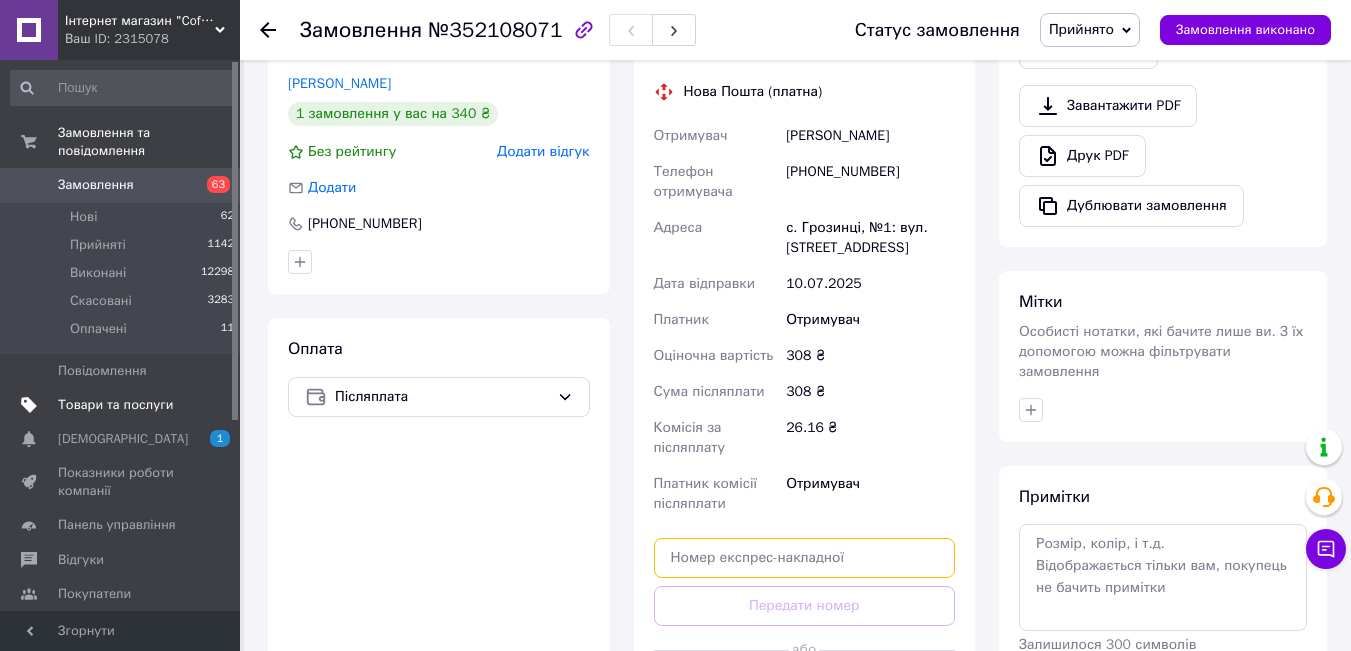 click at bounding box center [805, 558] 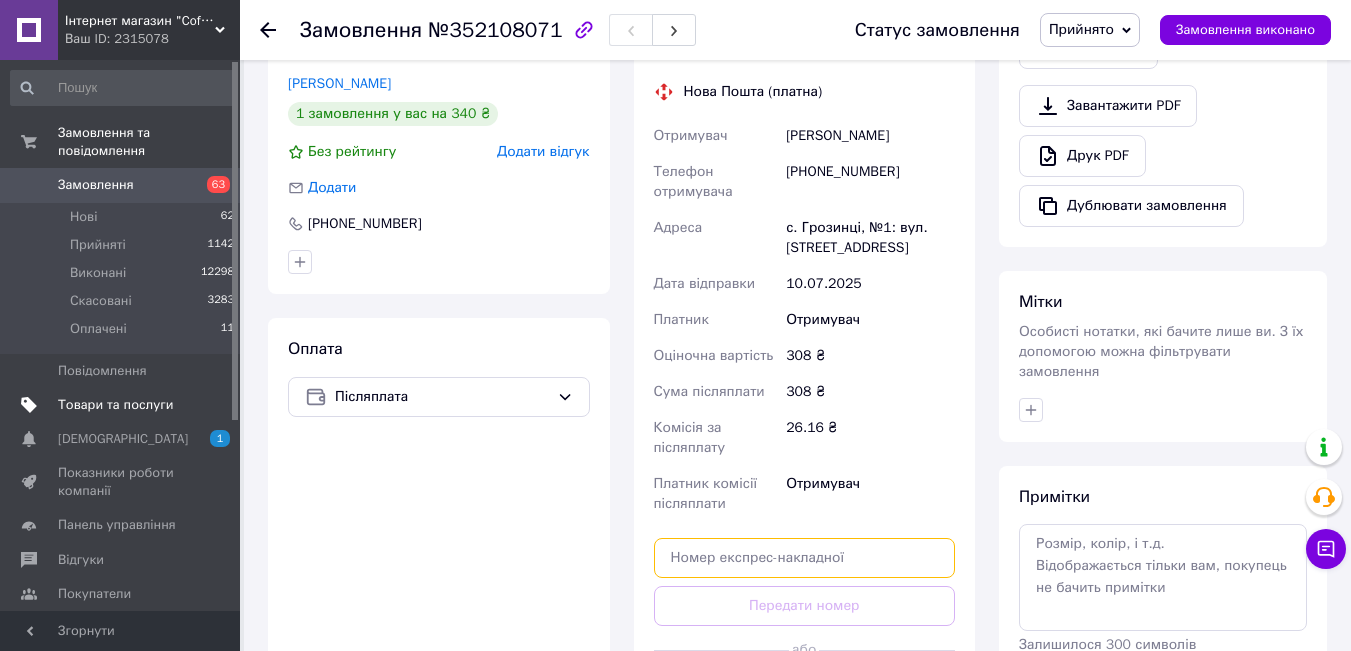 paste on "20451203347066" 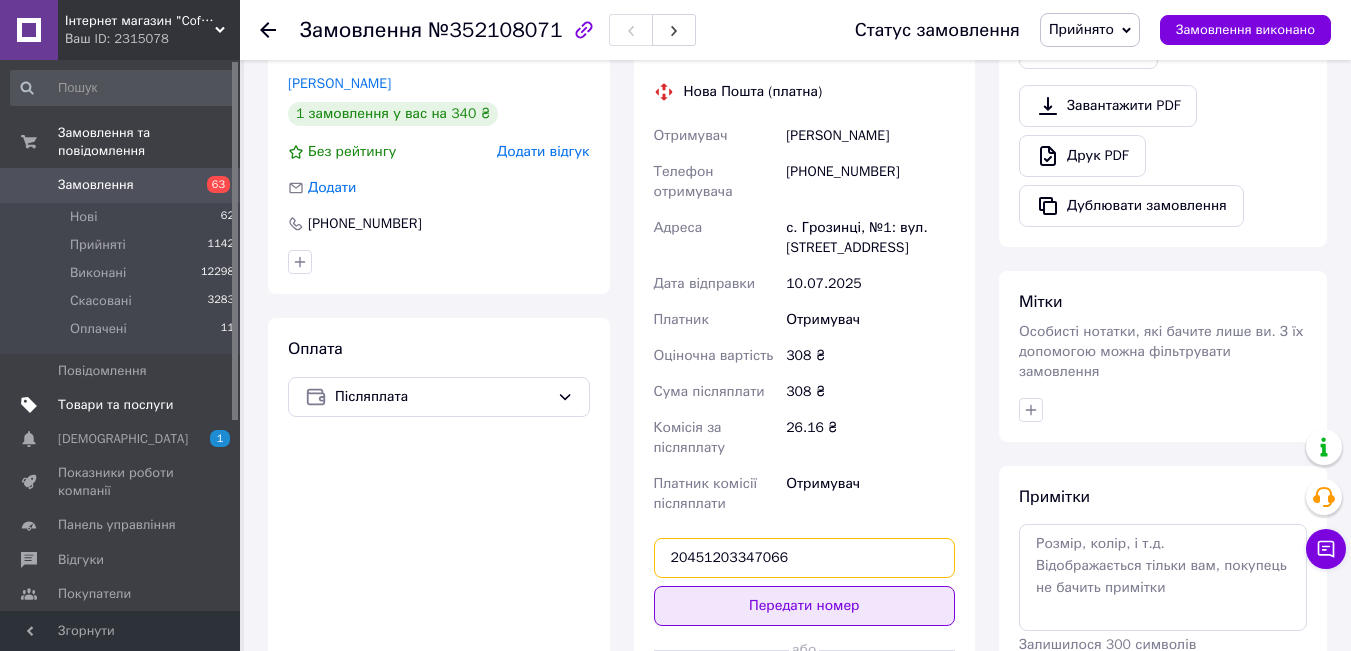 type on "20451203347066" 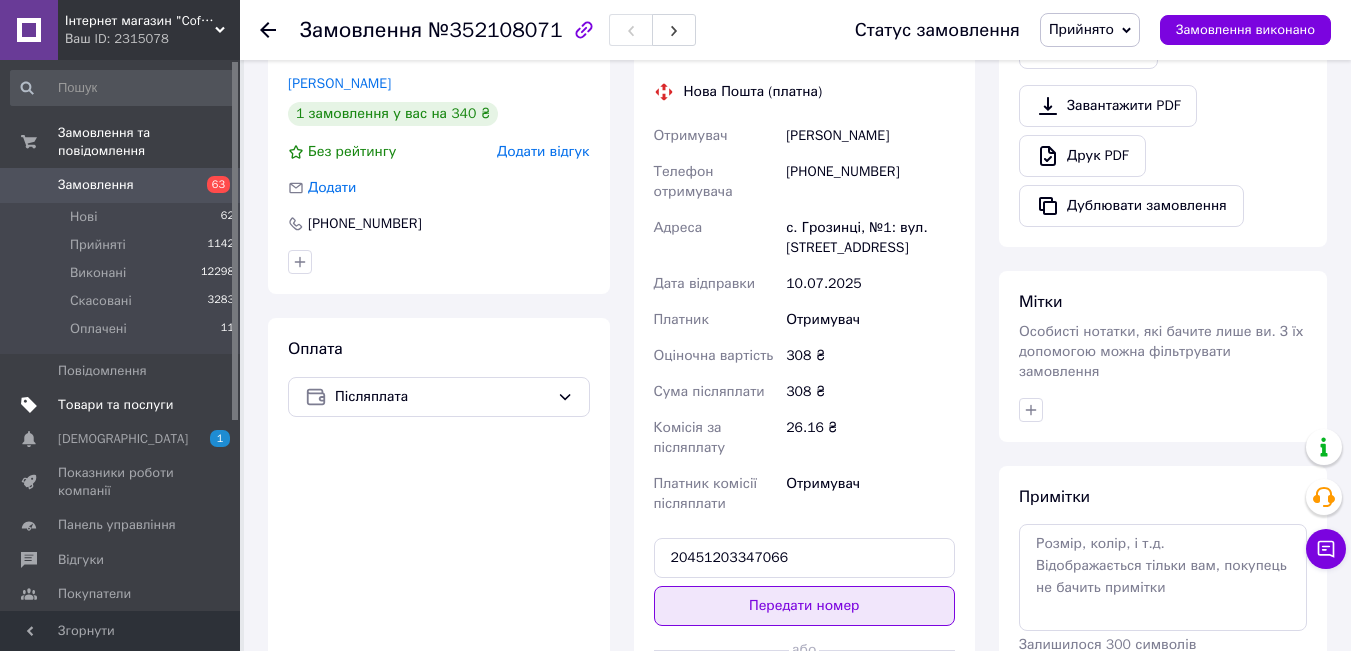 click on "Передати номер" at bounding box center [805, 606] 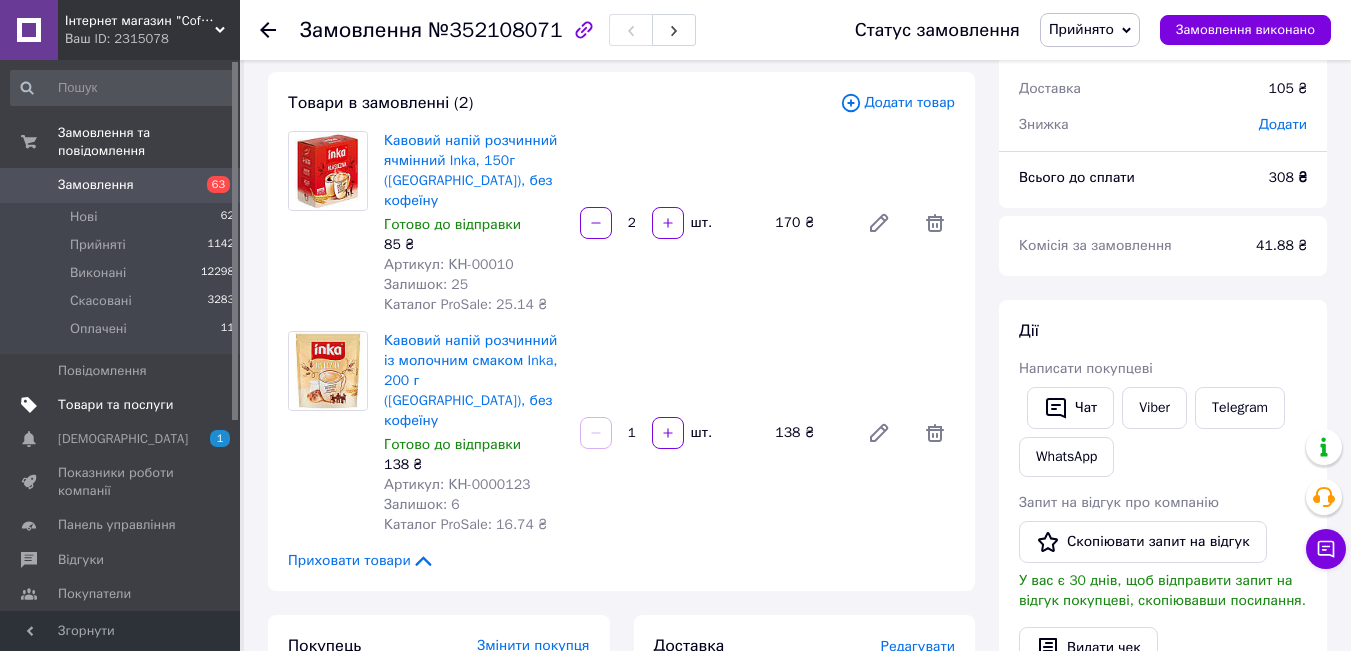 scroll, scrollTop: 0, scrollLeft: 0, axis: both 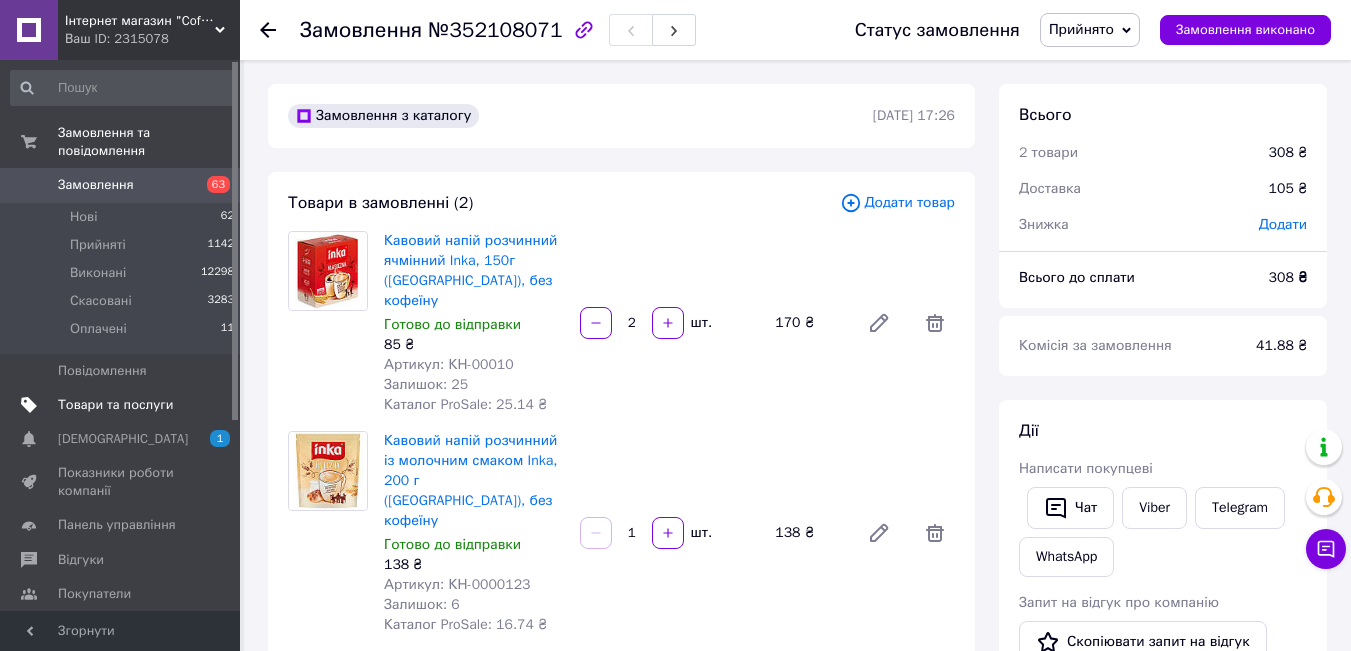 click on "Додати" at bounding box center (1283, 224) 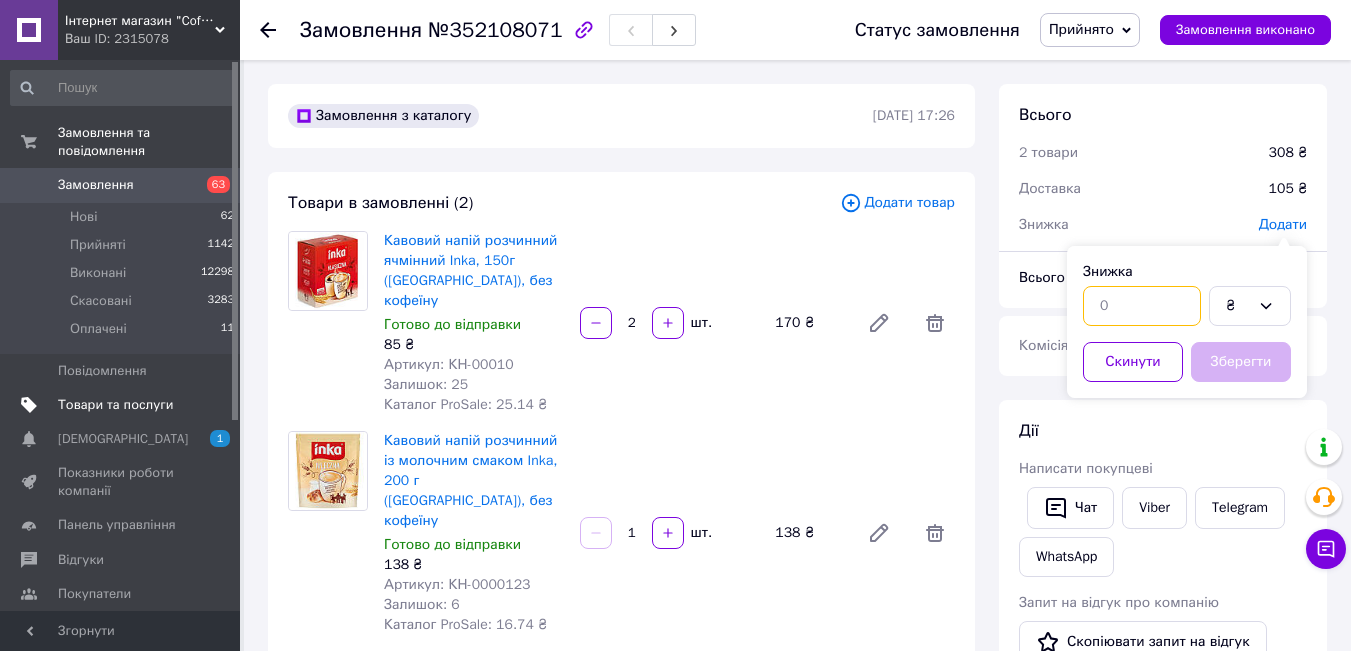 click at bounding box center [1142, 306] 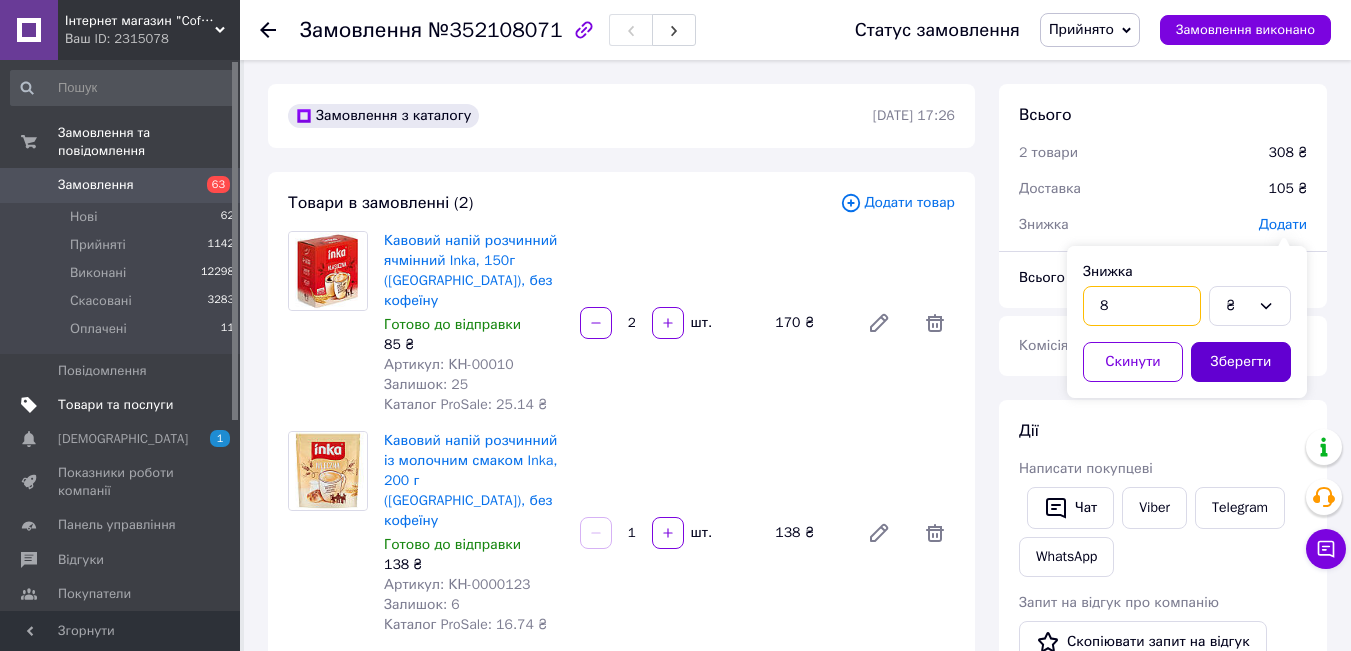 type on "8" 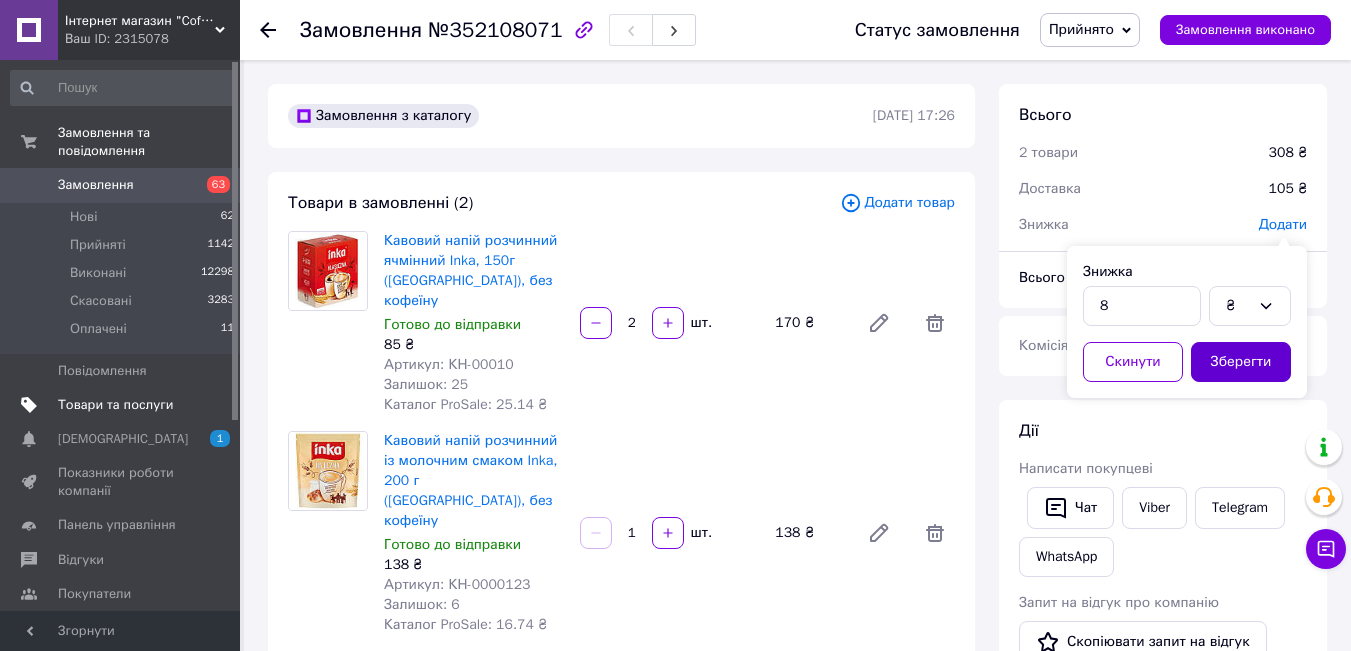 click on "Зберегти" at bounding box center (1241, 362) 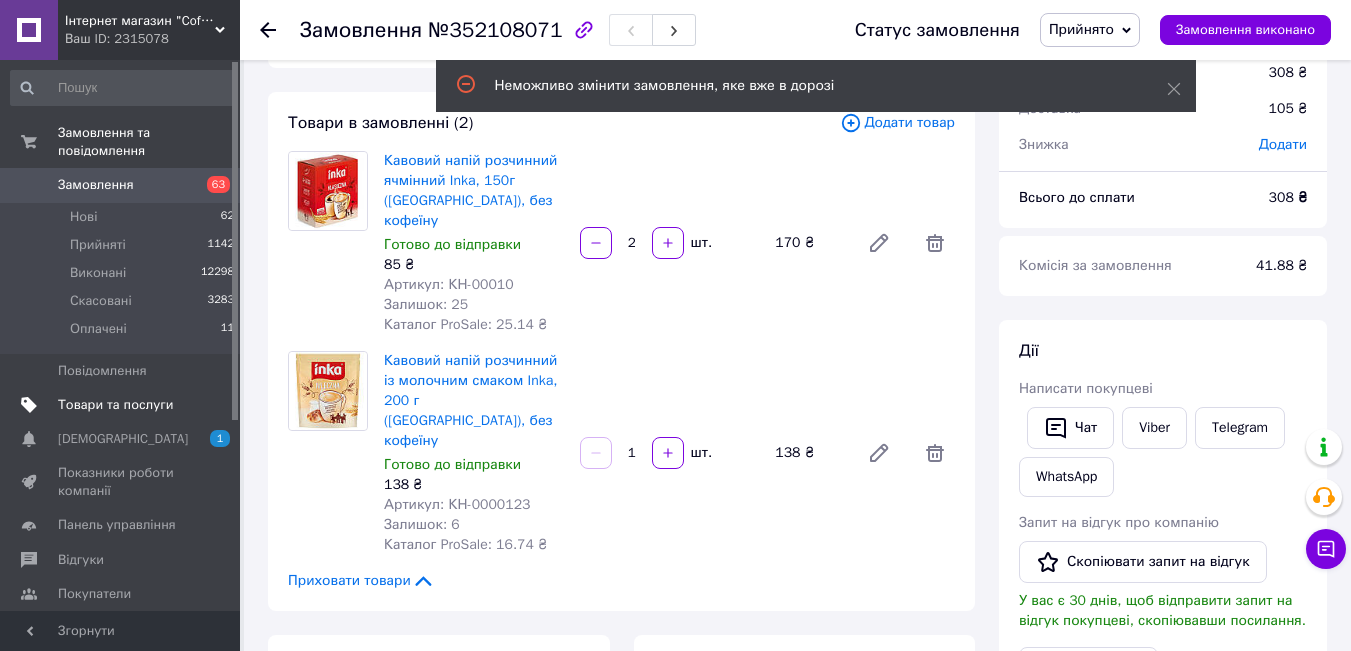 scroll, scrollTop: 0, scrollLeft: 0, axis: both 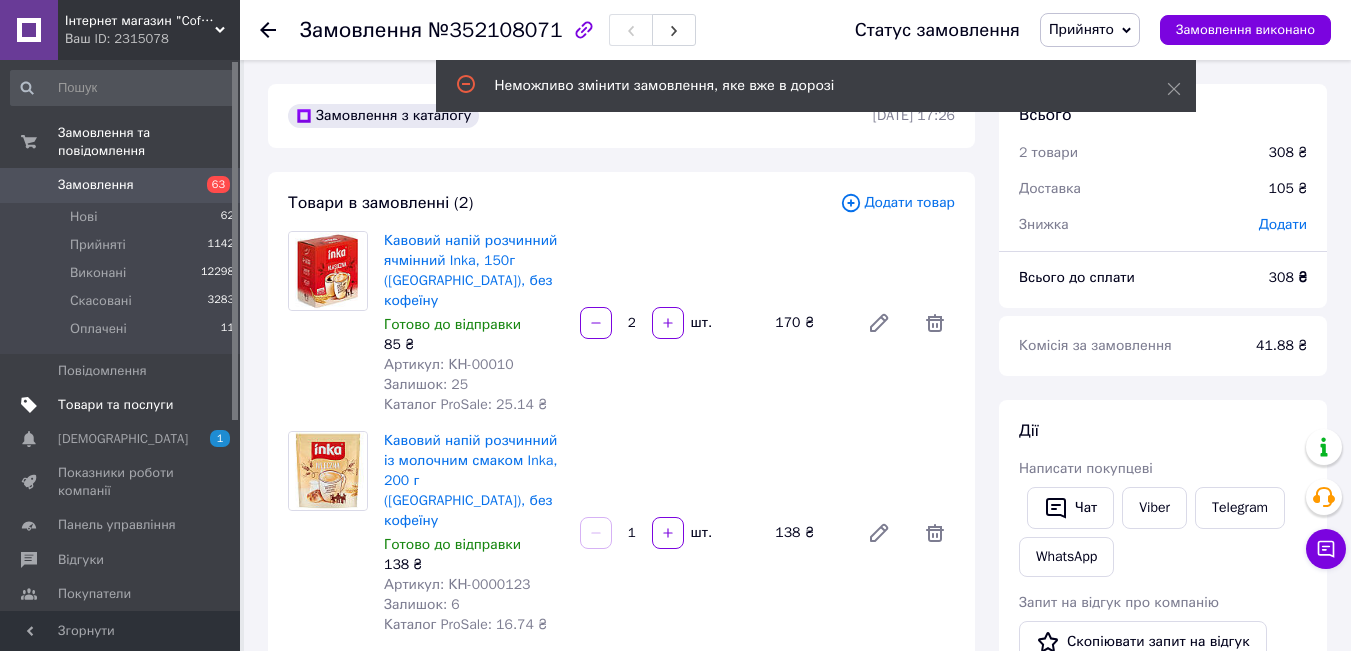 click on "Замовлення" at bounding box center (121, 185) 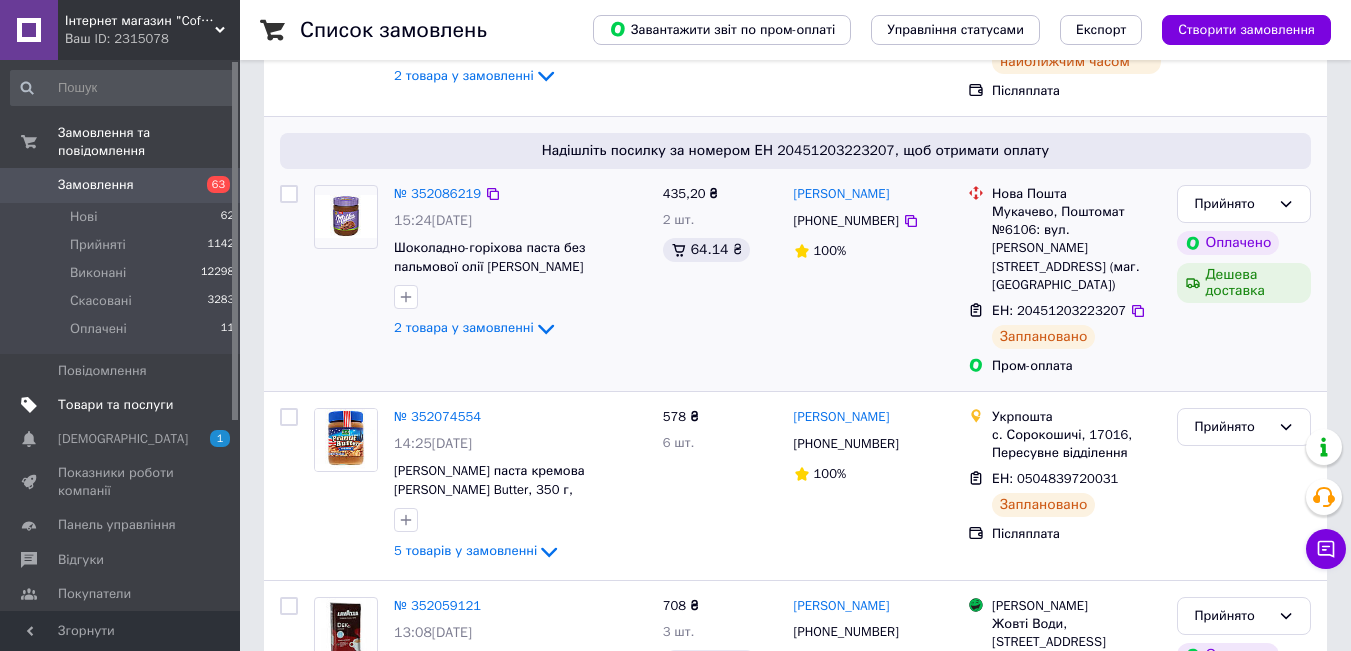 scroll, scrollTop: 300, scrollLeft: 0, axis: vertical 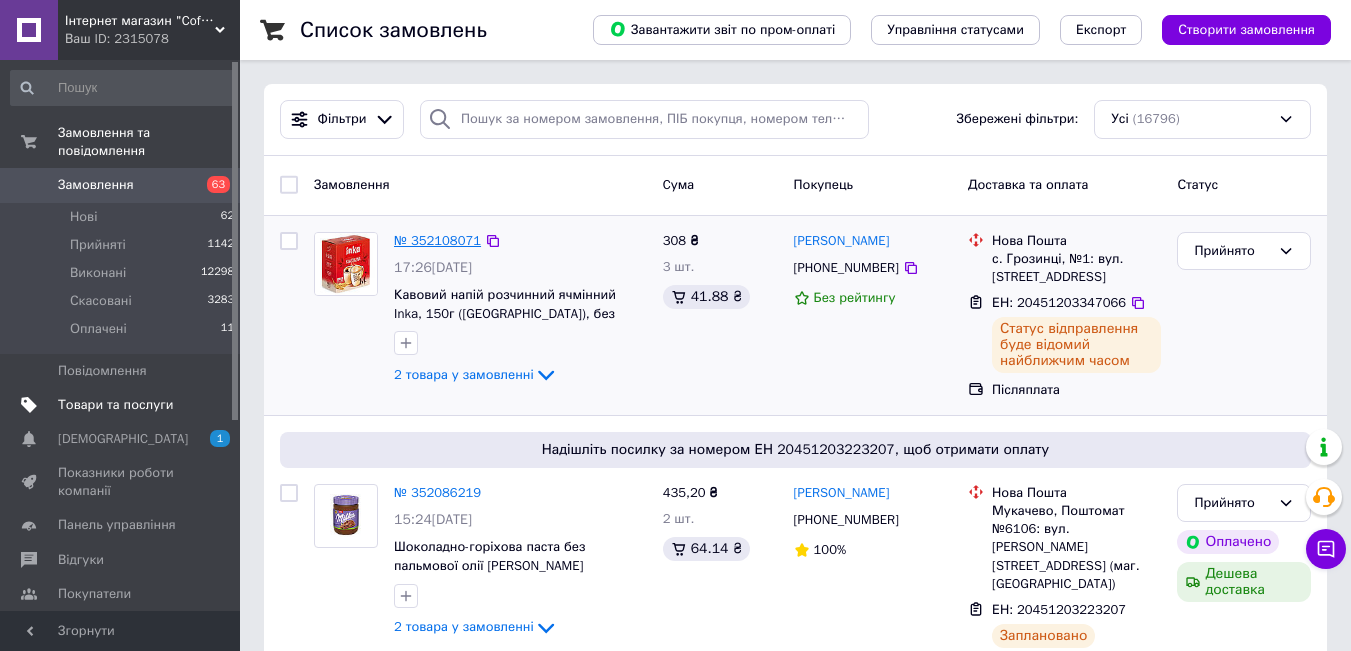 click on "№ 352108071" at bounding box center (437, 240) 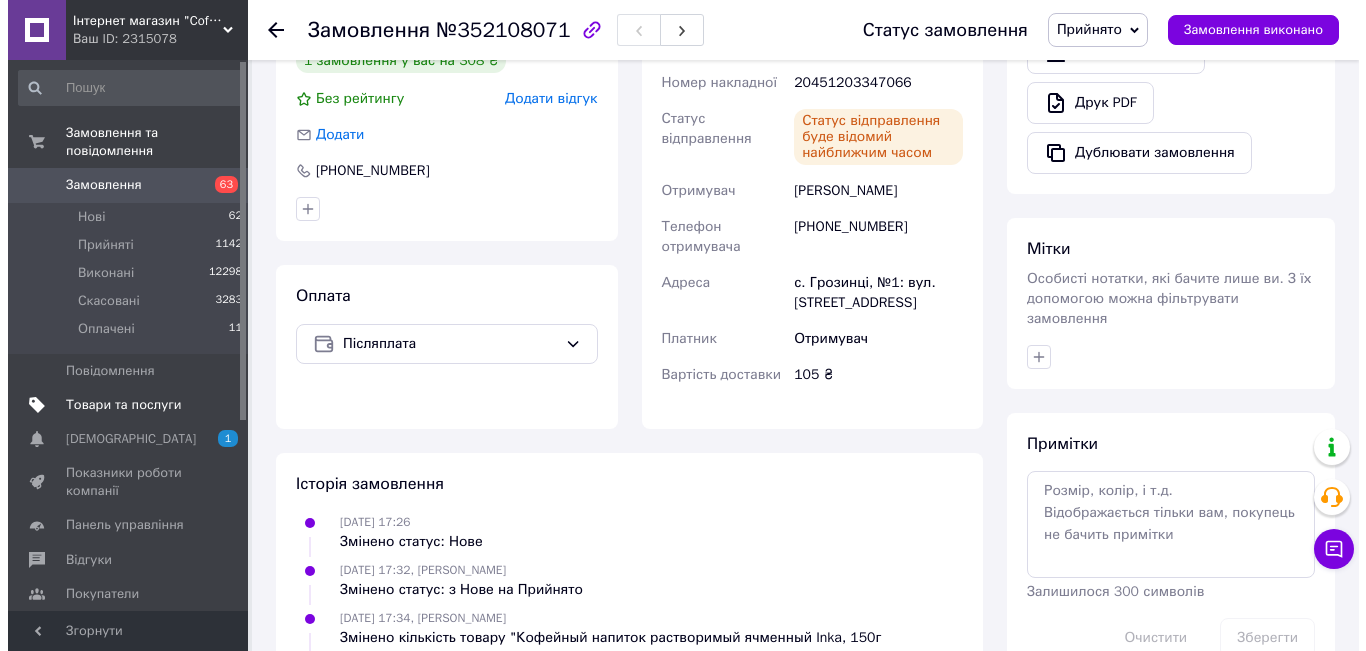 scroll, scrollTop: 400, scrollLeft: 0, axis: vertical 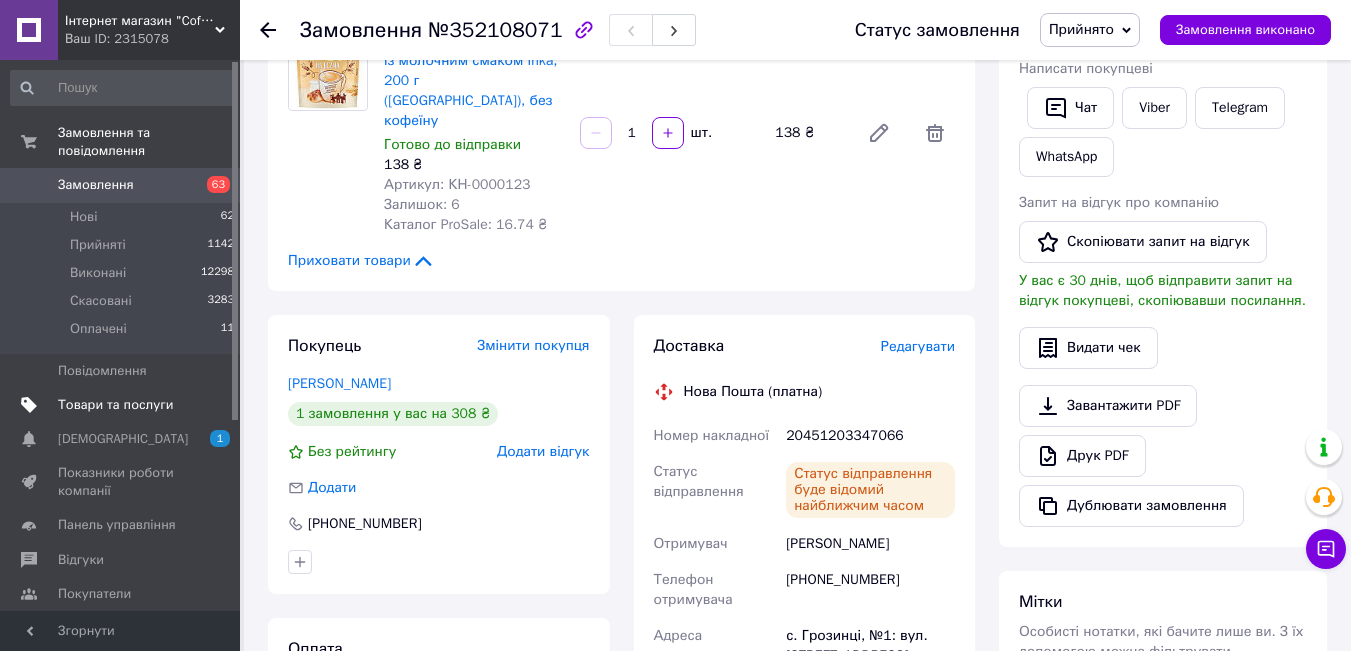 click on "Доставка Редагувати" at bounding box center (805, 346) 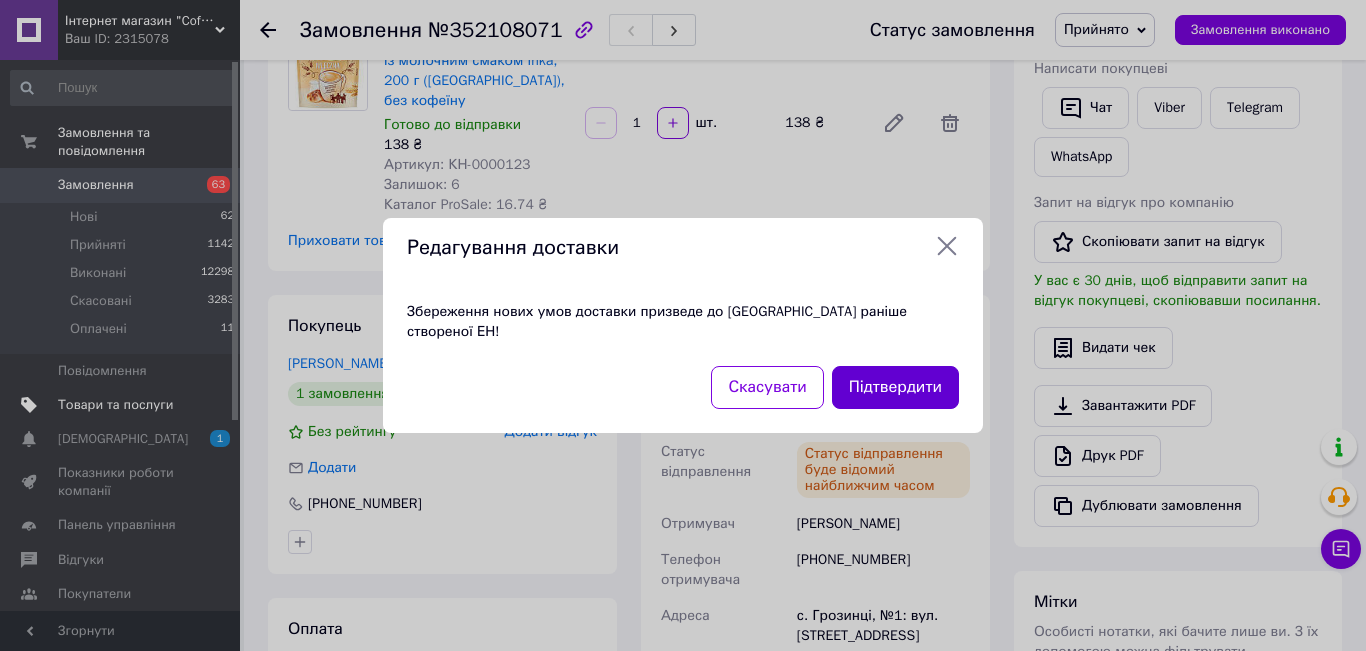 click on "Підтвердити" at bounding box center (895, 387) 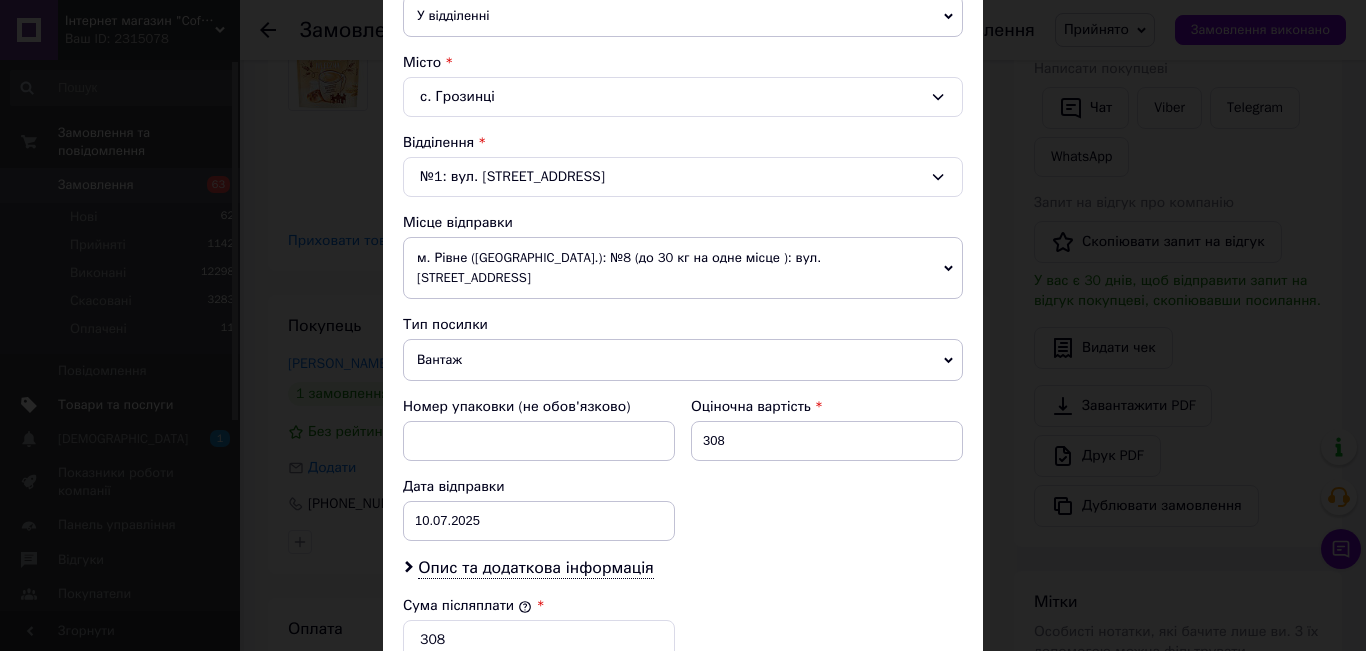 scroll, scrollTop: 700, scrollLeft: 0, axis: vertical 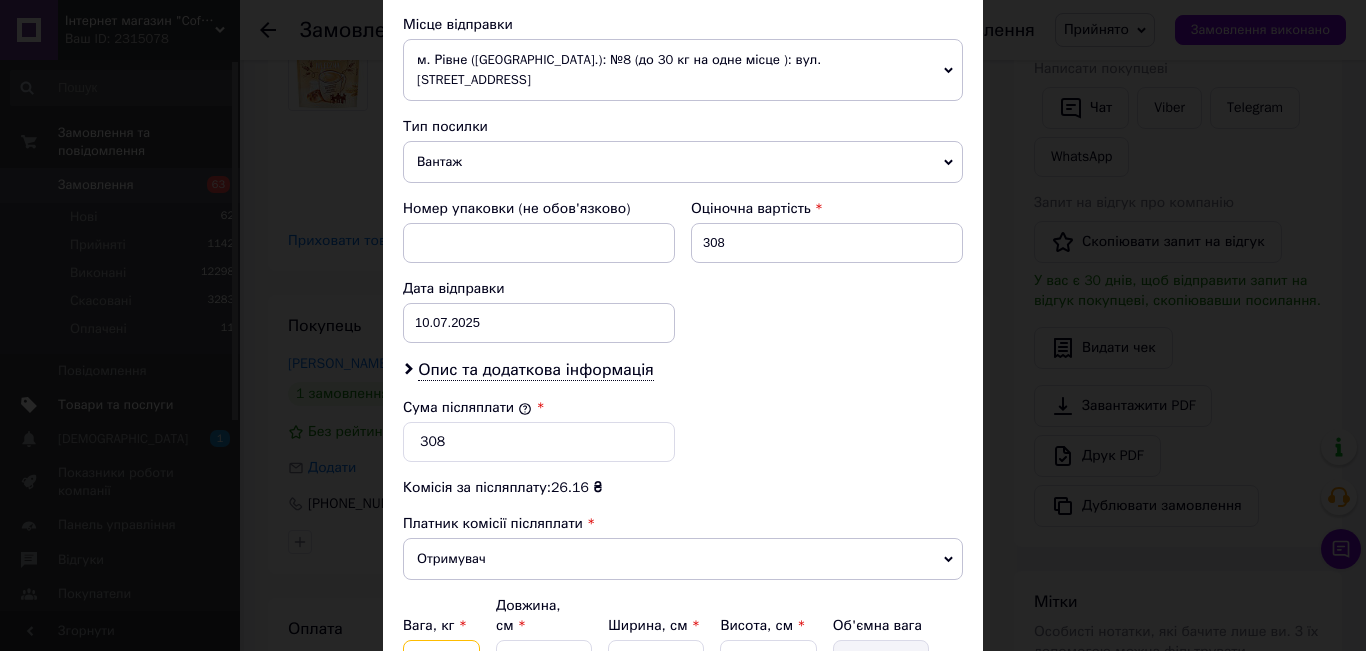 drag, startPoint x: 431, startPoint y: 624, endPoint x: 495, endPoint y: 605, distance: 66.760765 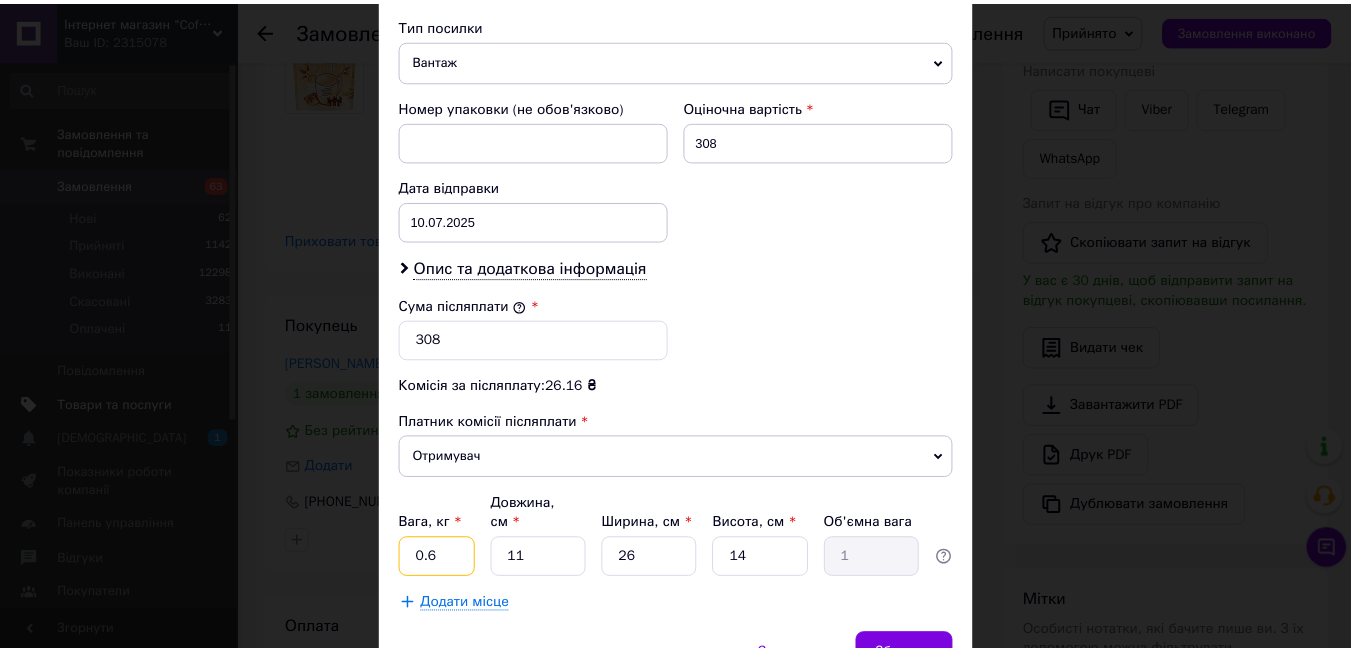 scroll, scrollTop: 875, scrollLeft: 0, axis: vertical 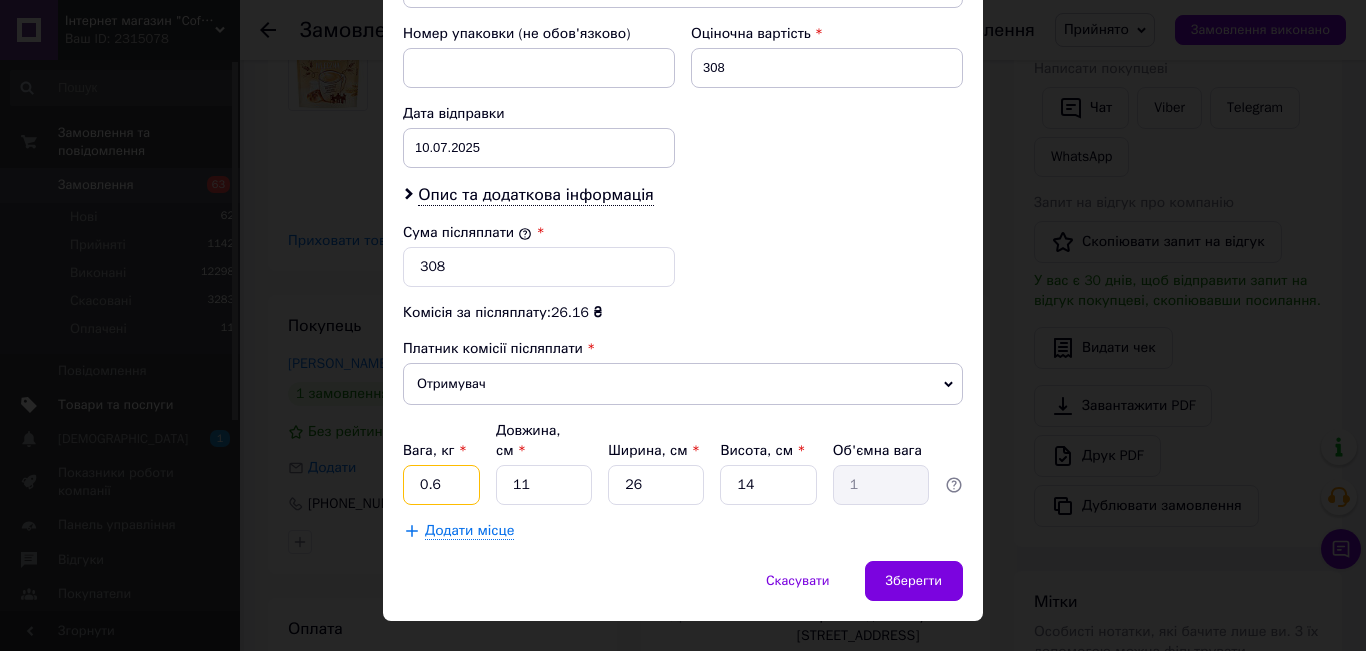 type on "0.6" 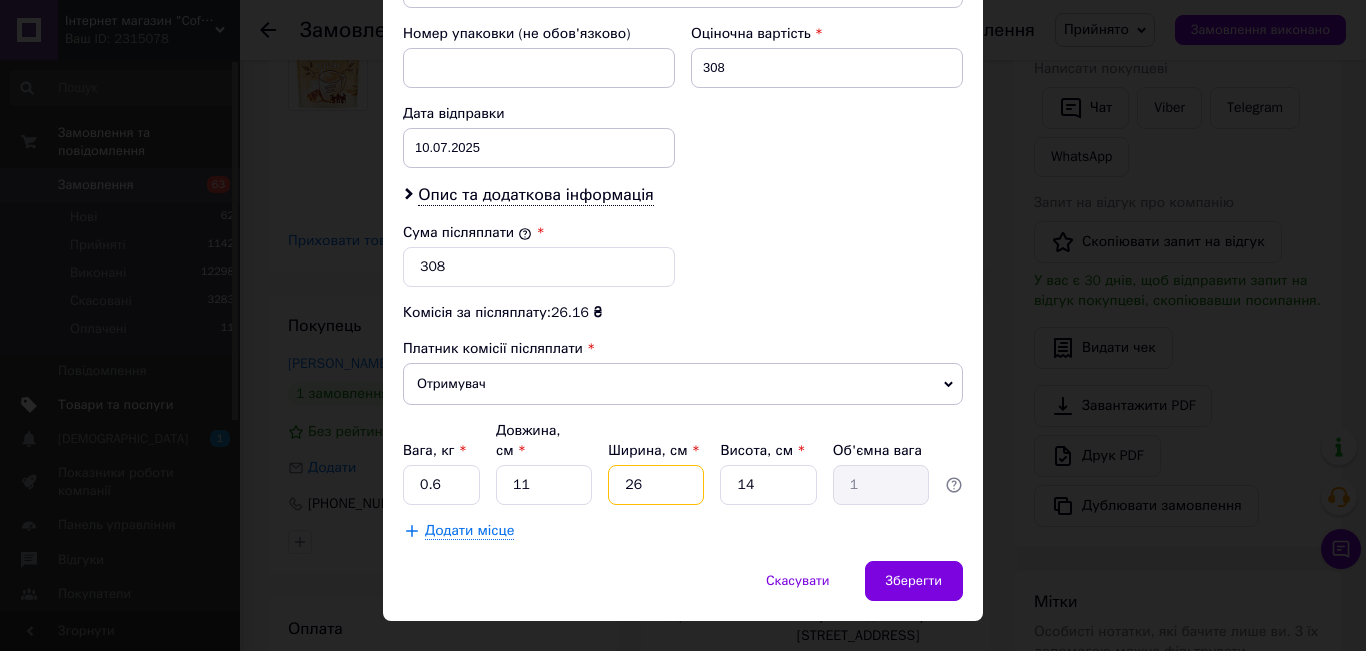 click on "26" at bounding box center [656, 485] 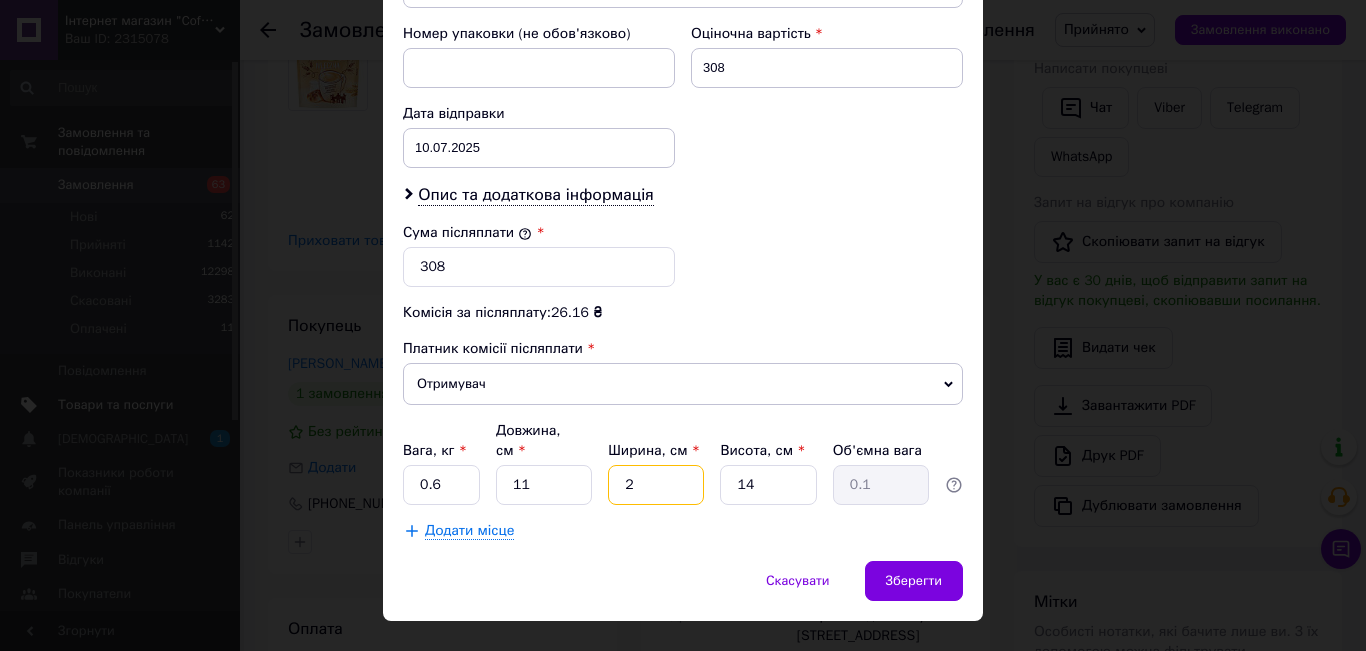 type 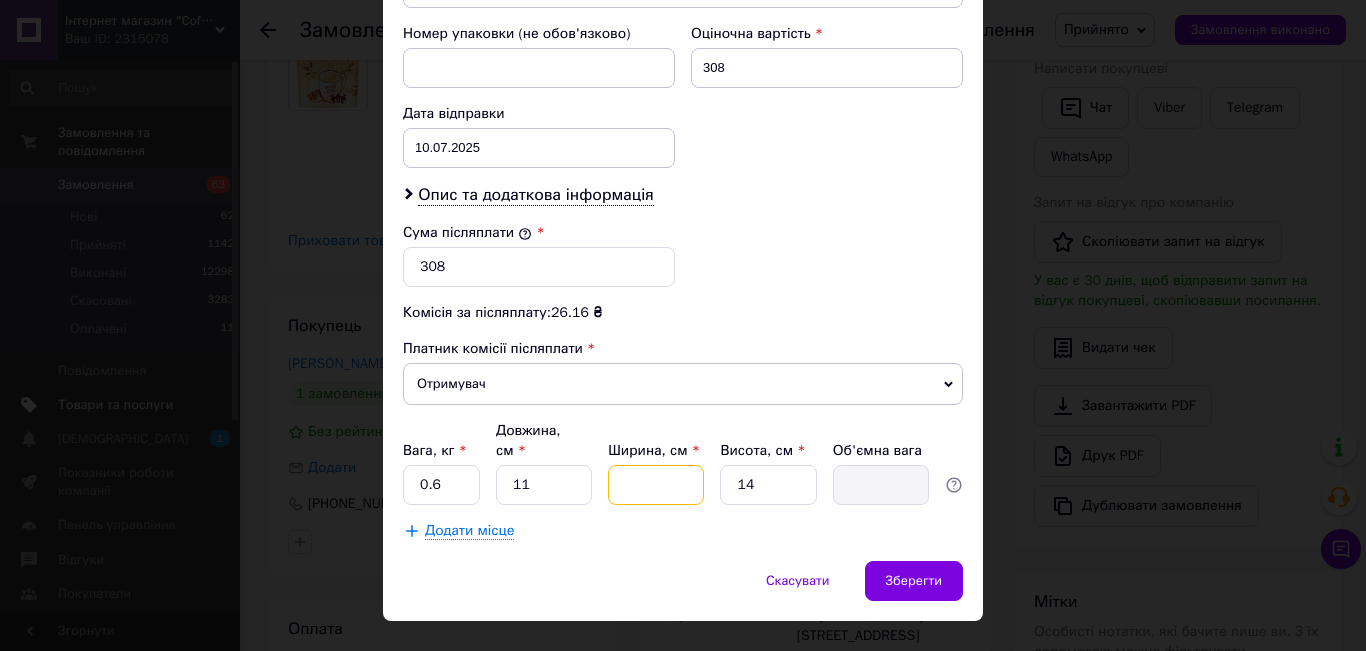 type on "1" 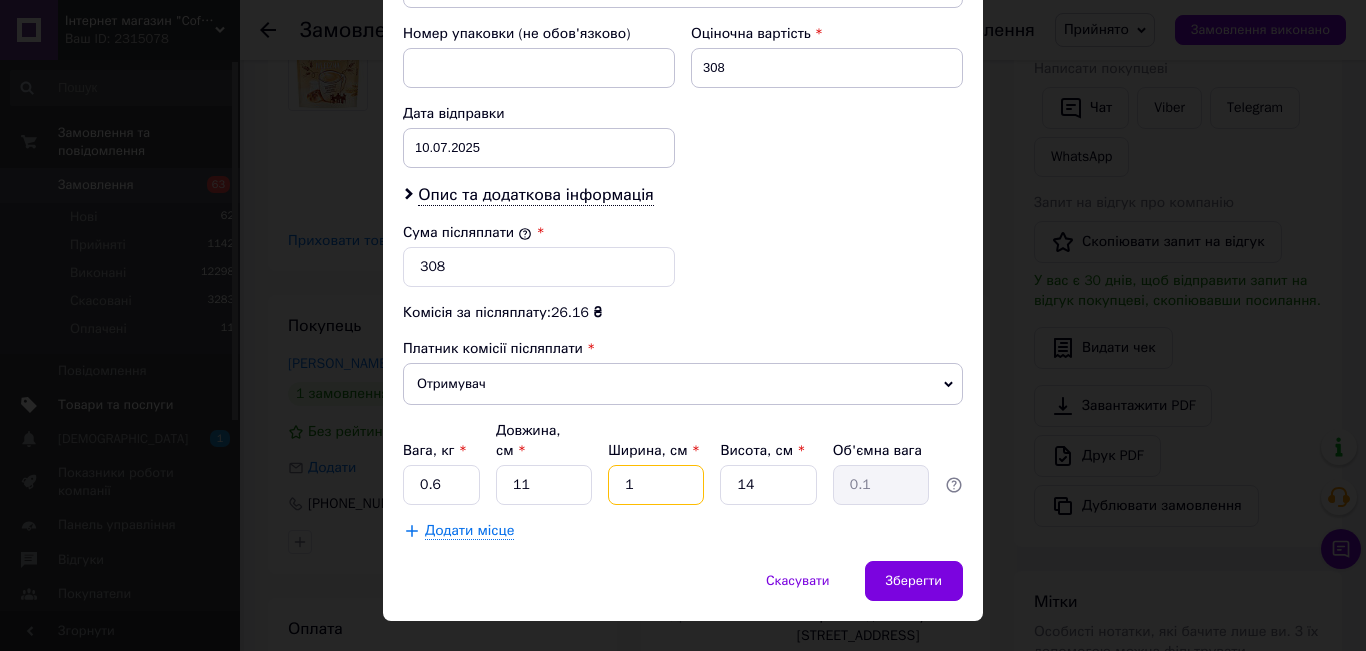 type on "17" 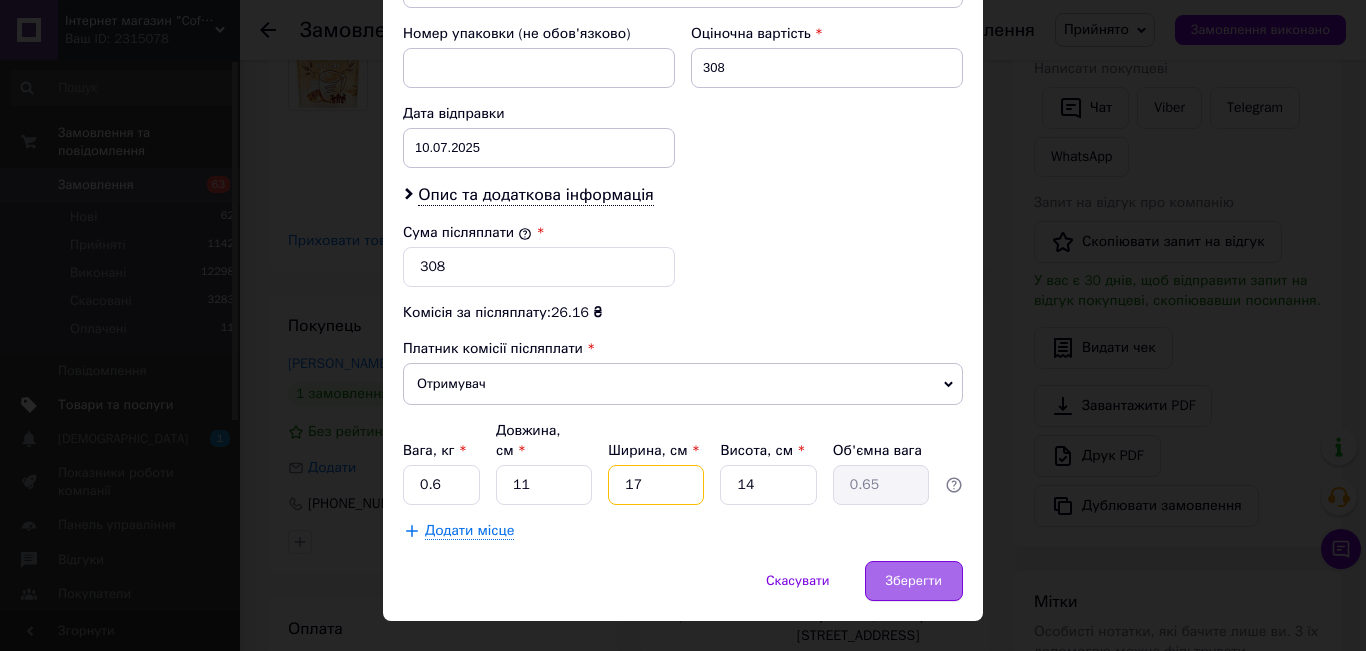 type on "17" 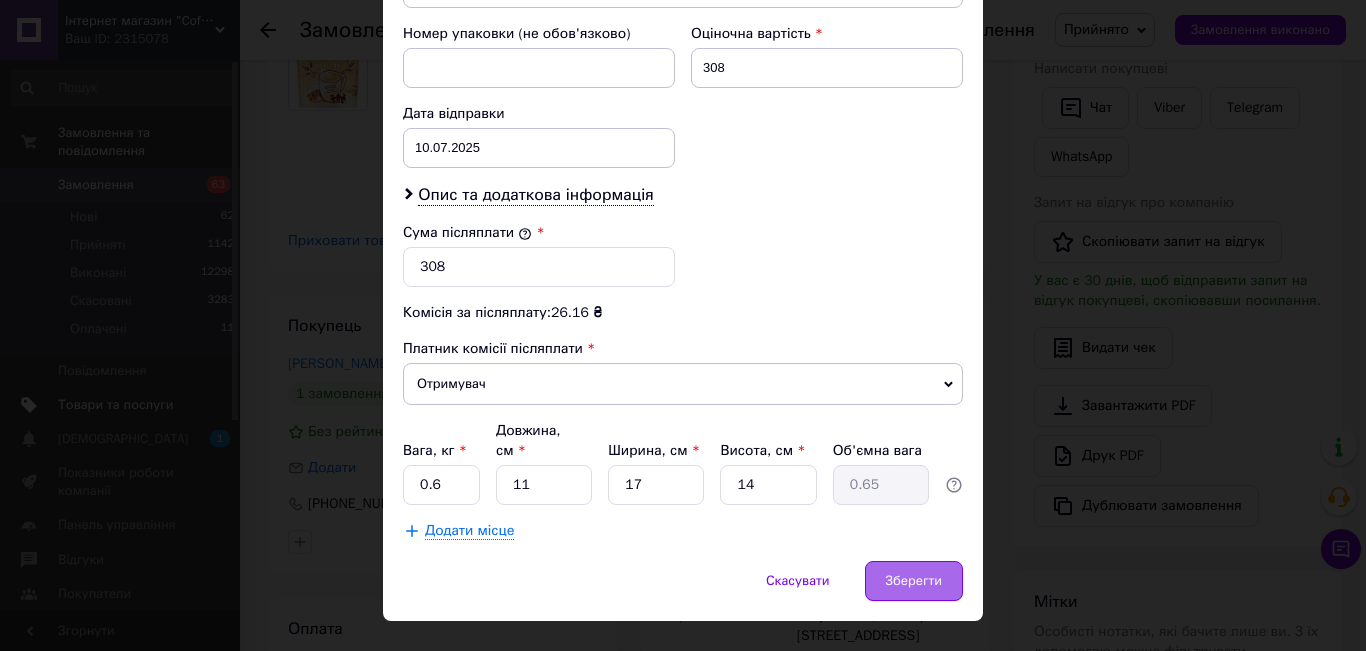 click on "Зберегти" at bounding box center [914, 581] 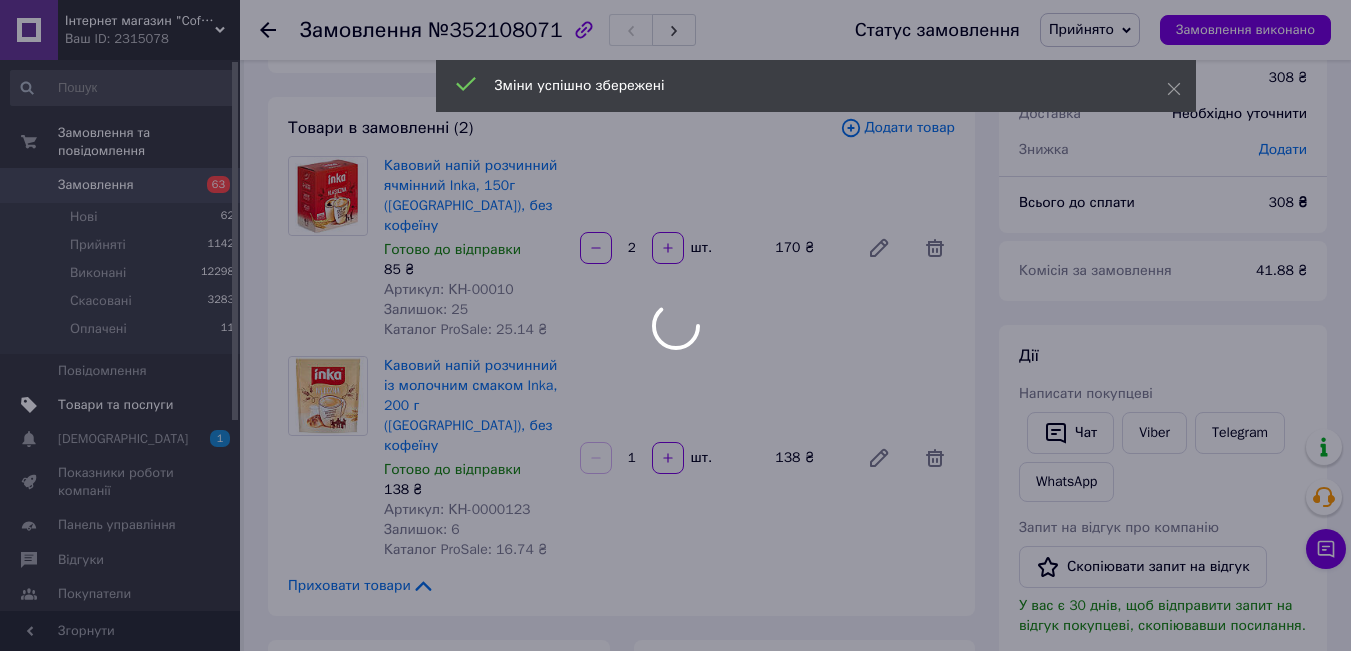 scroll, scrollTop: 0, scrollLeft: 0, axis: both 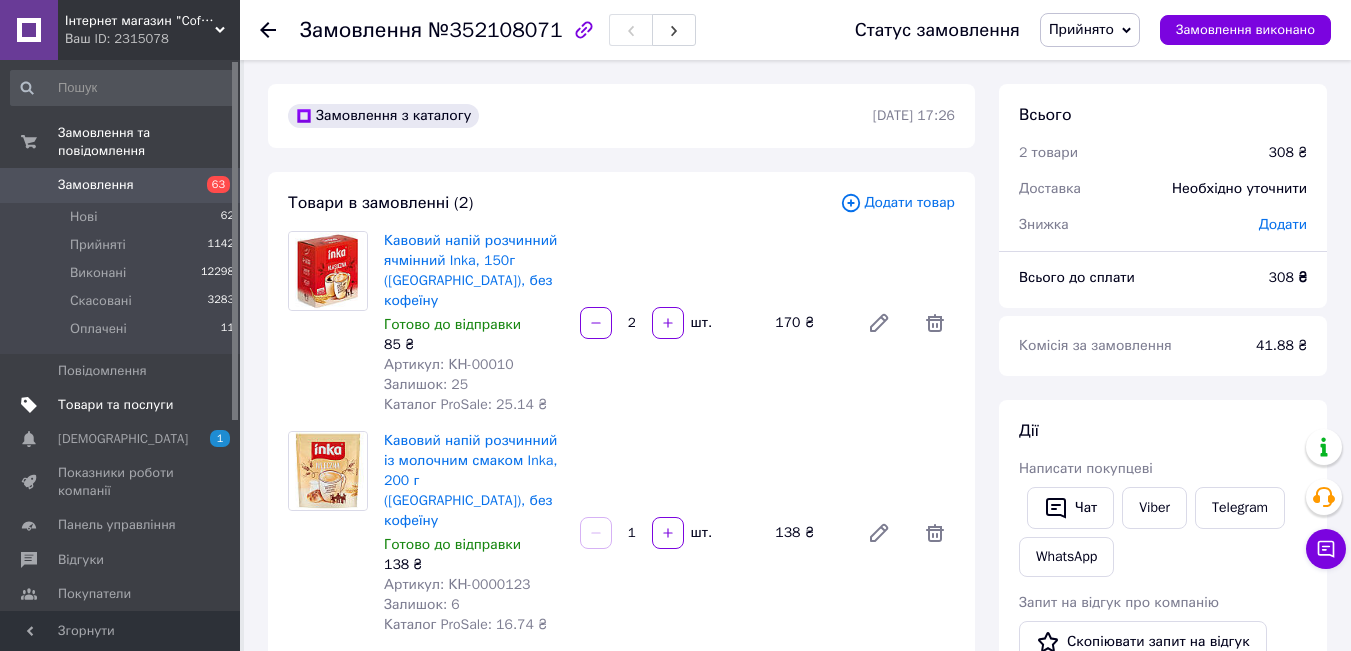 click on "Додати" at bounding box center [1283, 224] 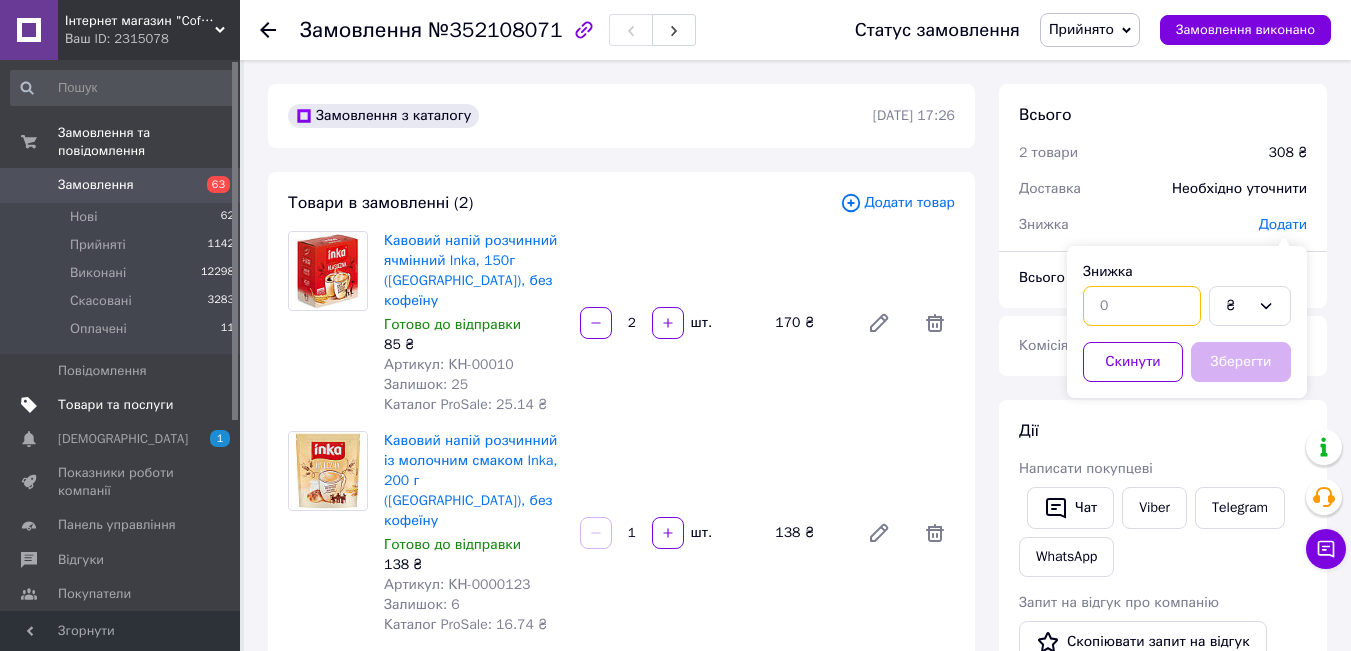 click at bounding box center [1142, 306] 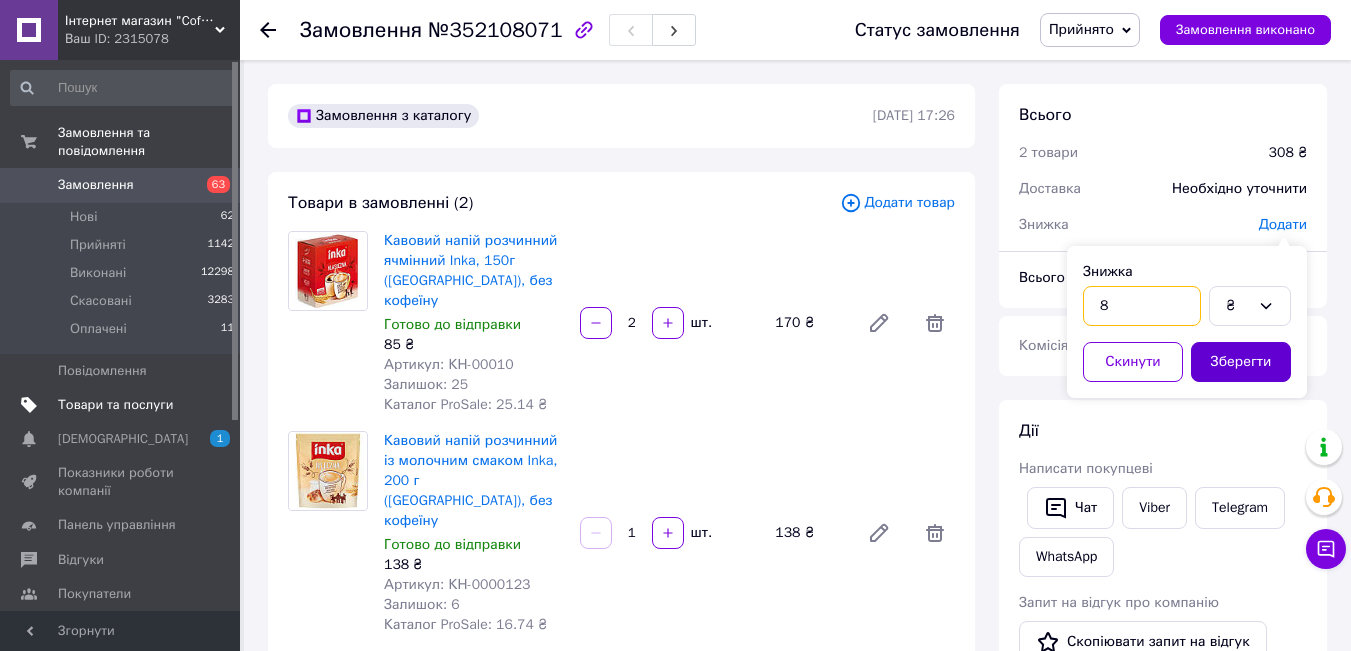 type on "8" 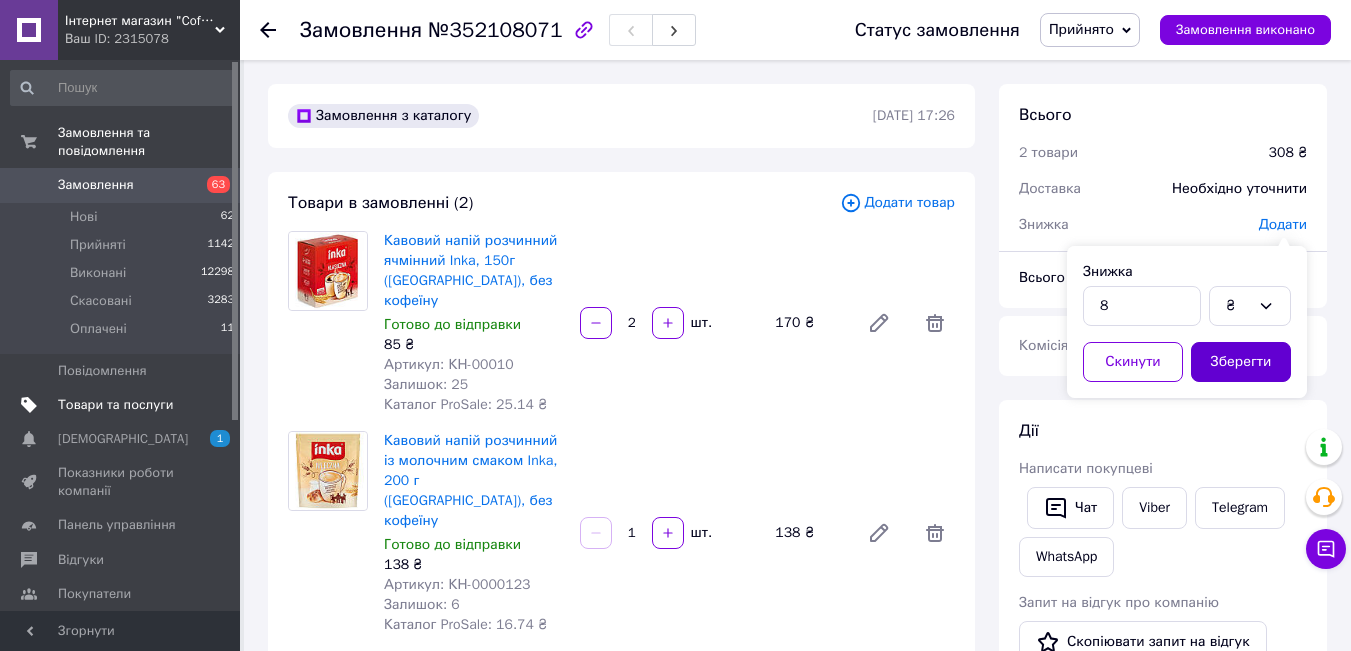 click on "Зберегти" at bounding box center (1241, 362) 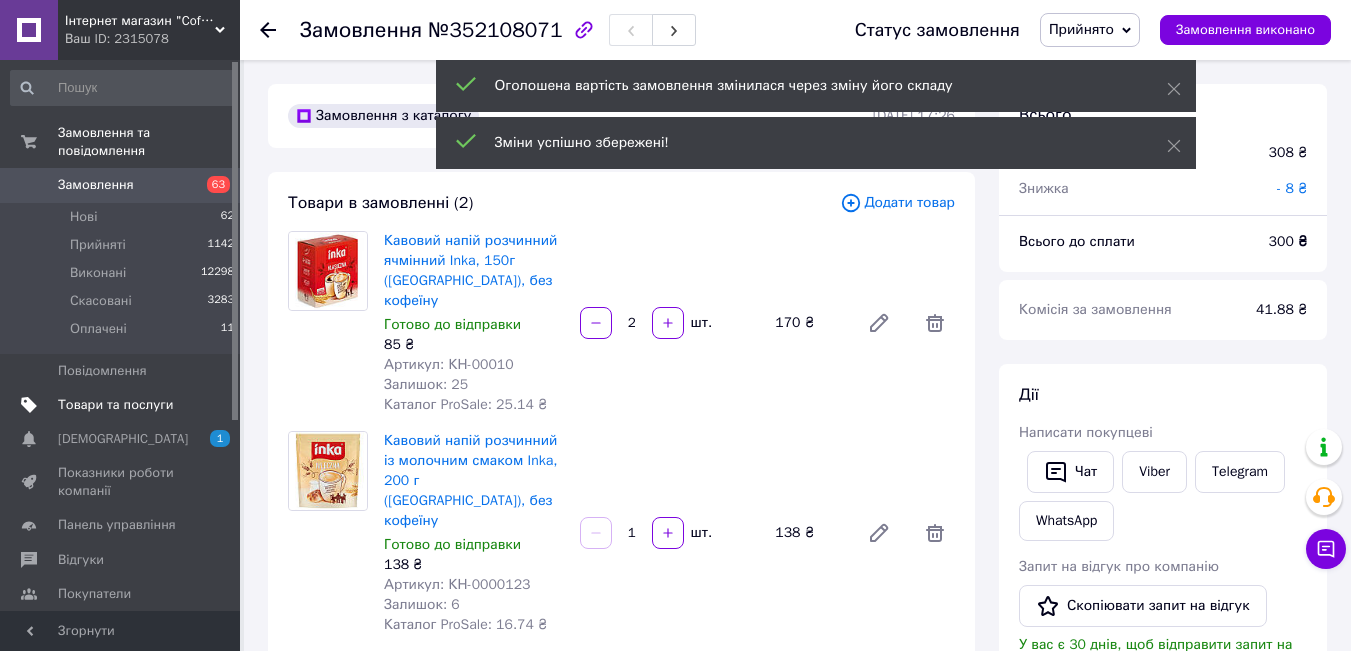 scroll, scrollTop: 60, scrollLeft: 0, axis: vertical 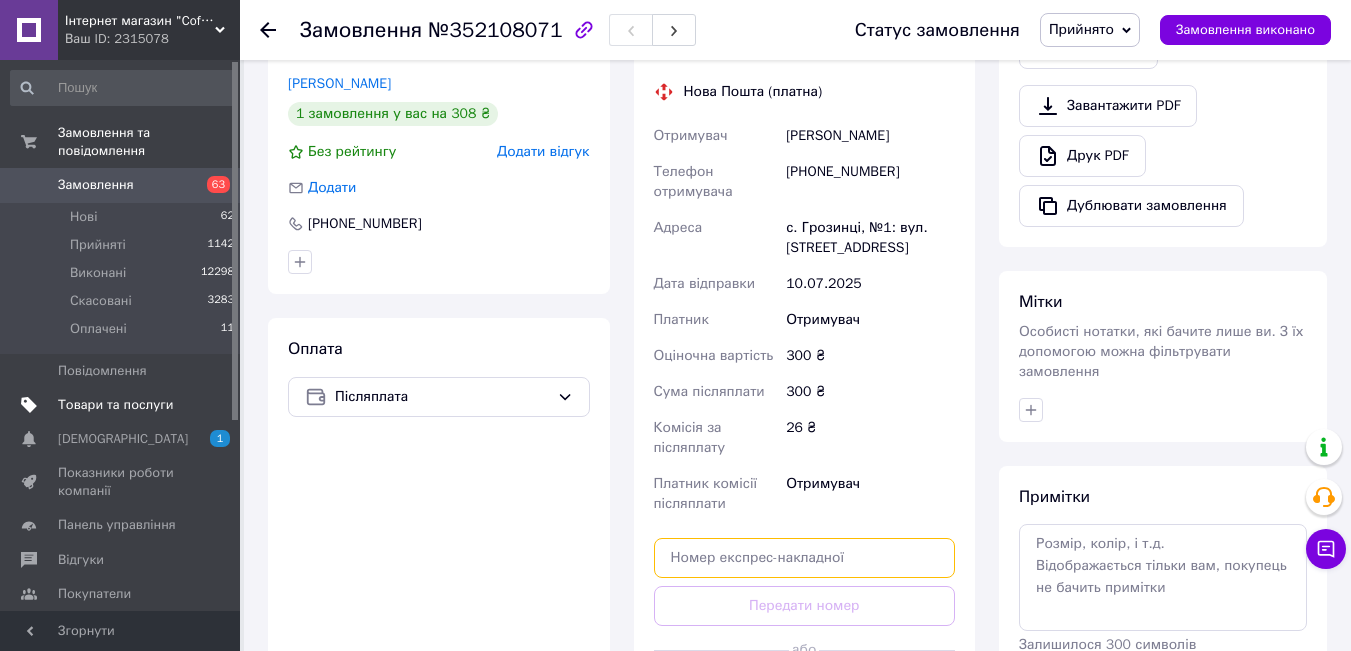 click at bounding box center [805, 558] 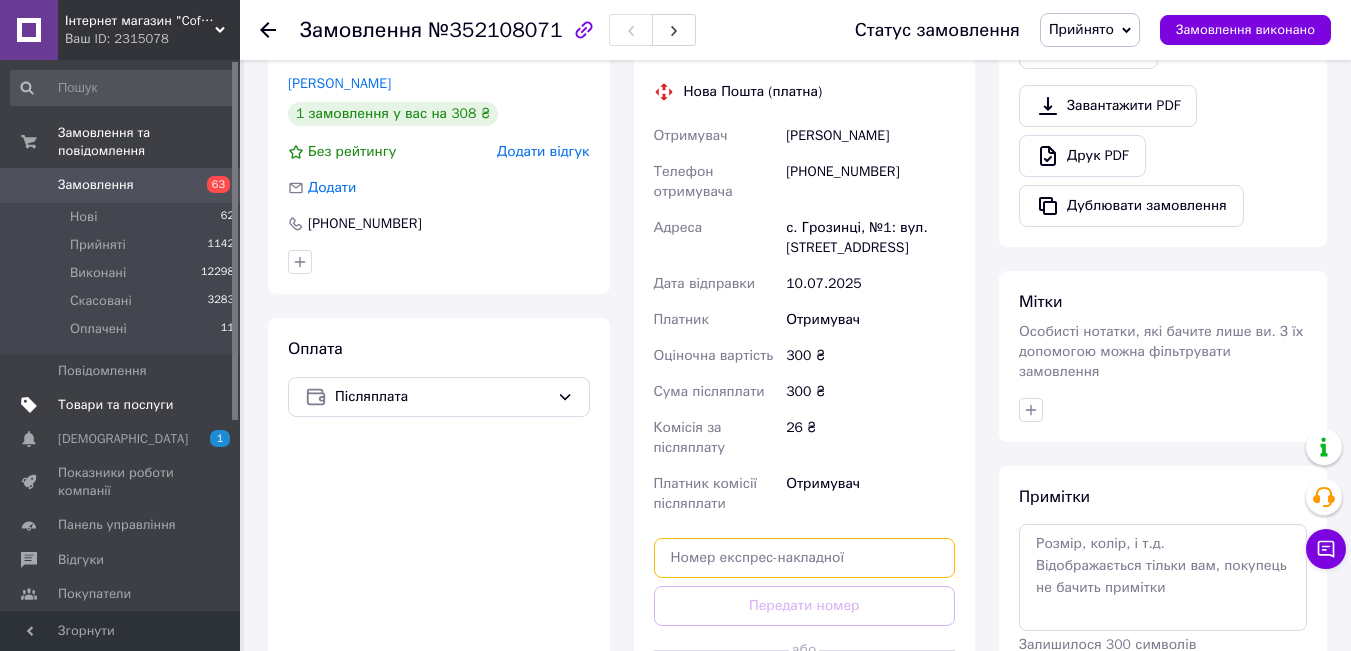 paste on "20451203347066" 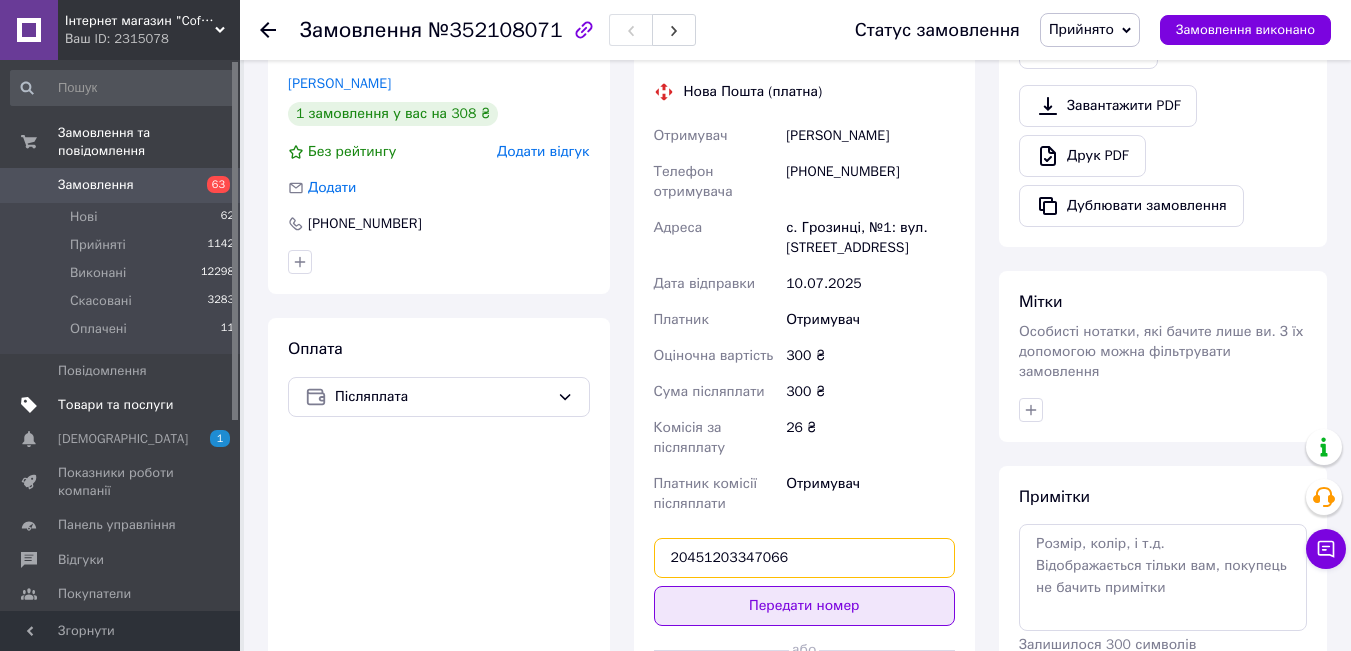 type on "20451203347066" 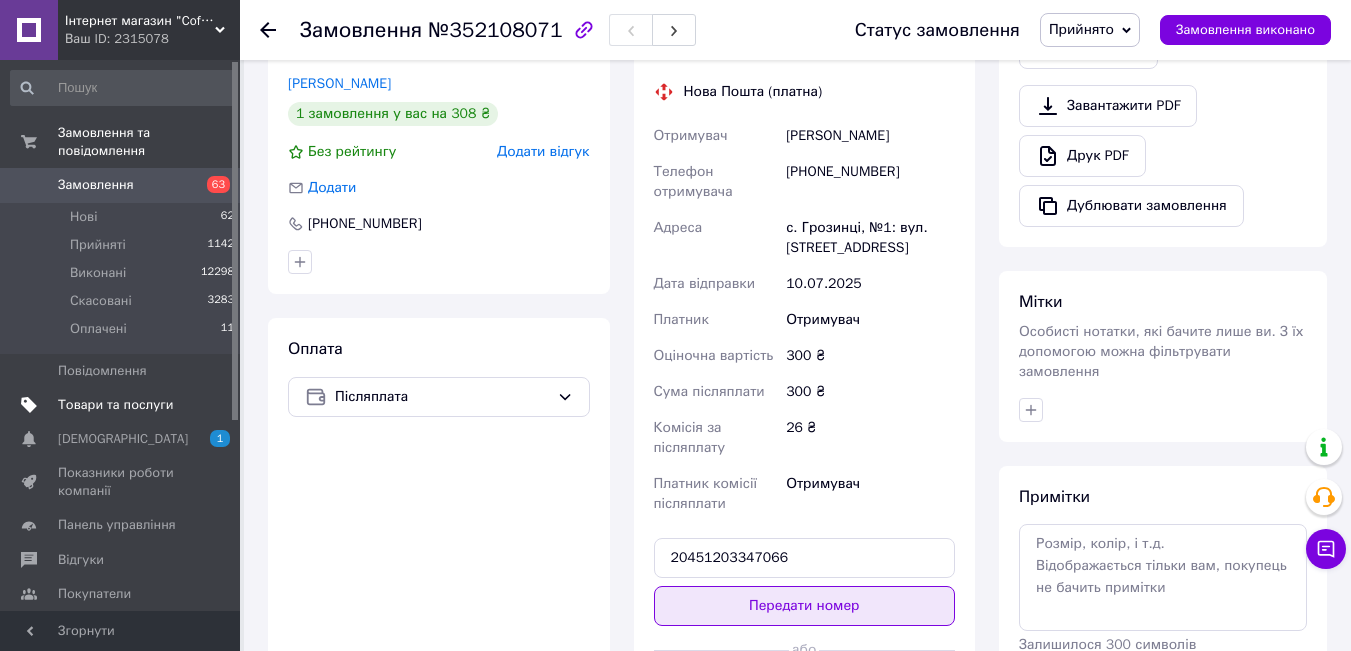 click on "Передати номер" at bounding box center (805, 606) 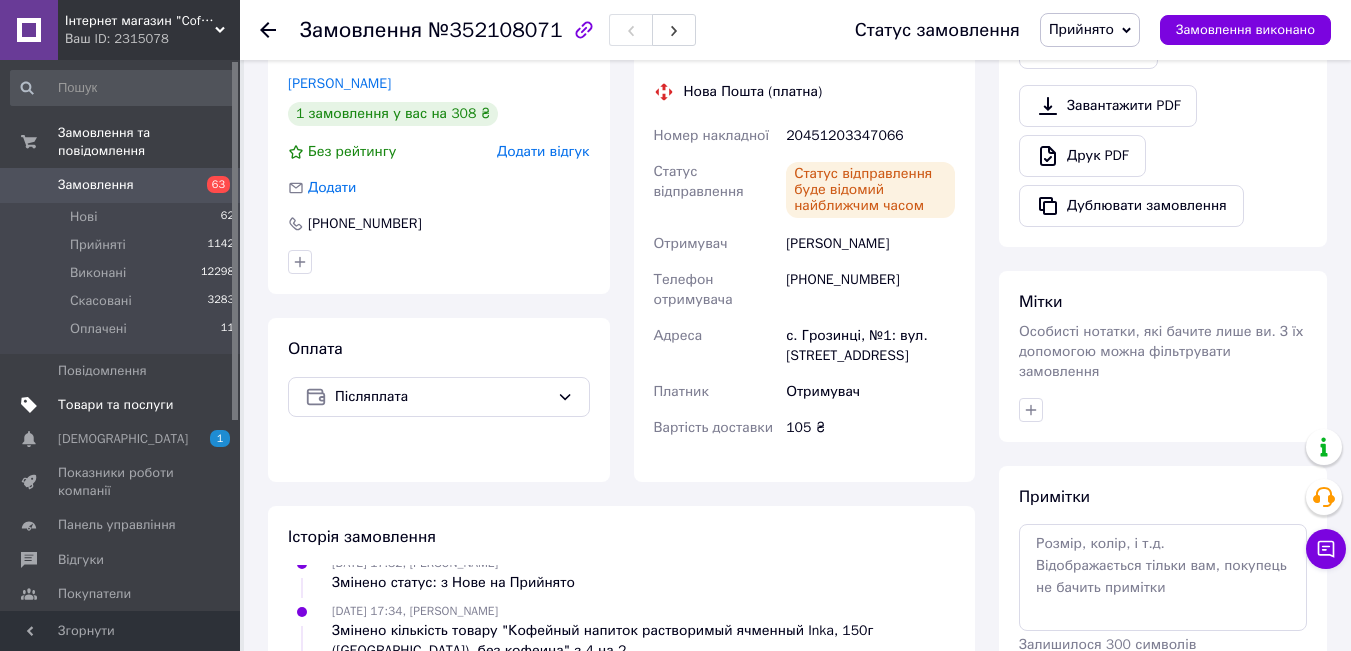 scroll, scrollTop: 108, scrollLeft: 0, axis: vertical 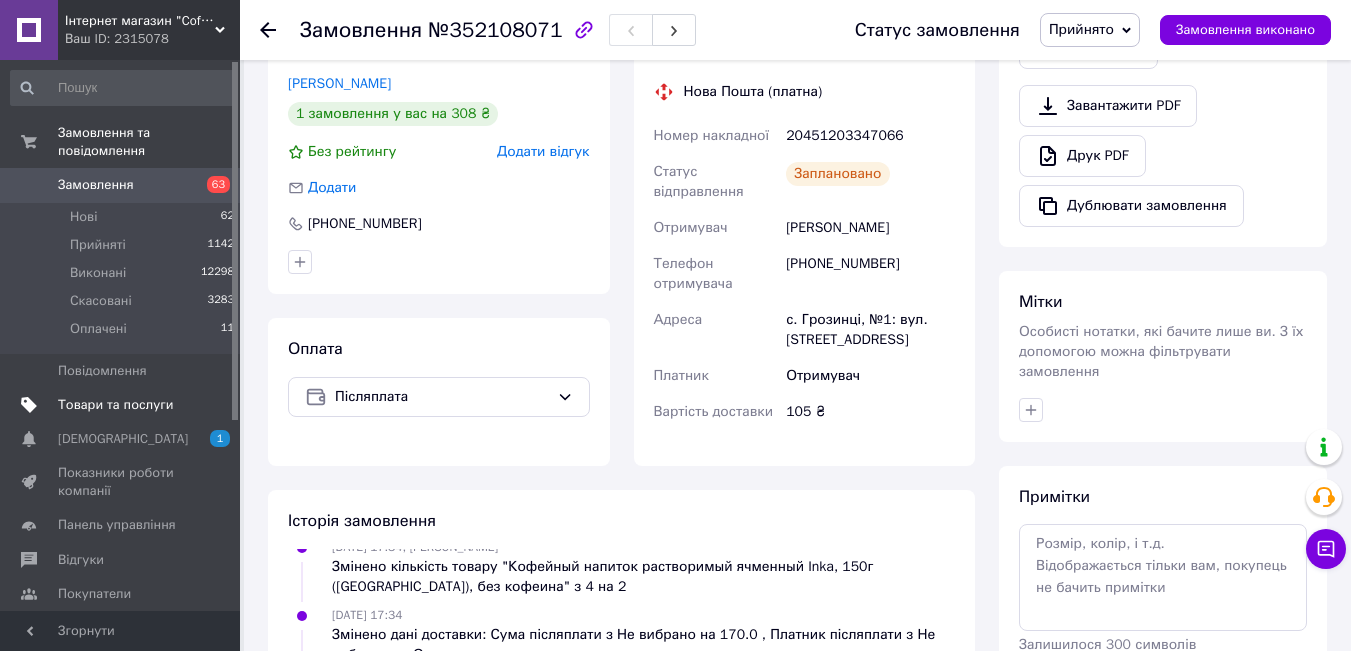 click on "Замовлення 63" at bounding box center [123, 185] 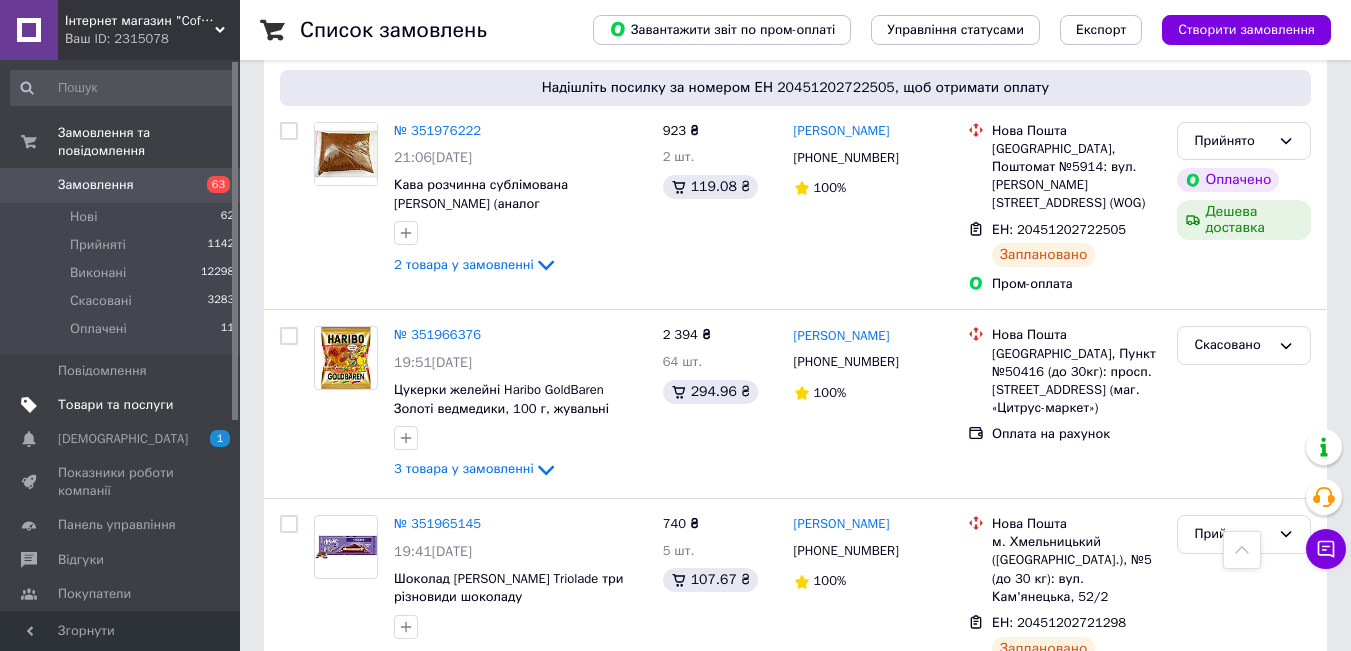 scroll, scrollTop: 2500, scrollLeft: 0, axis: vertical 